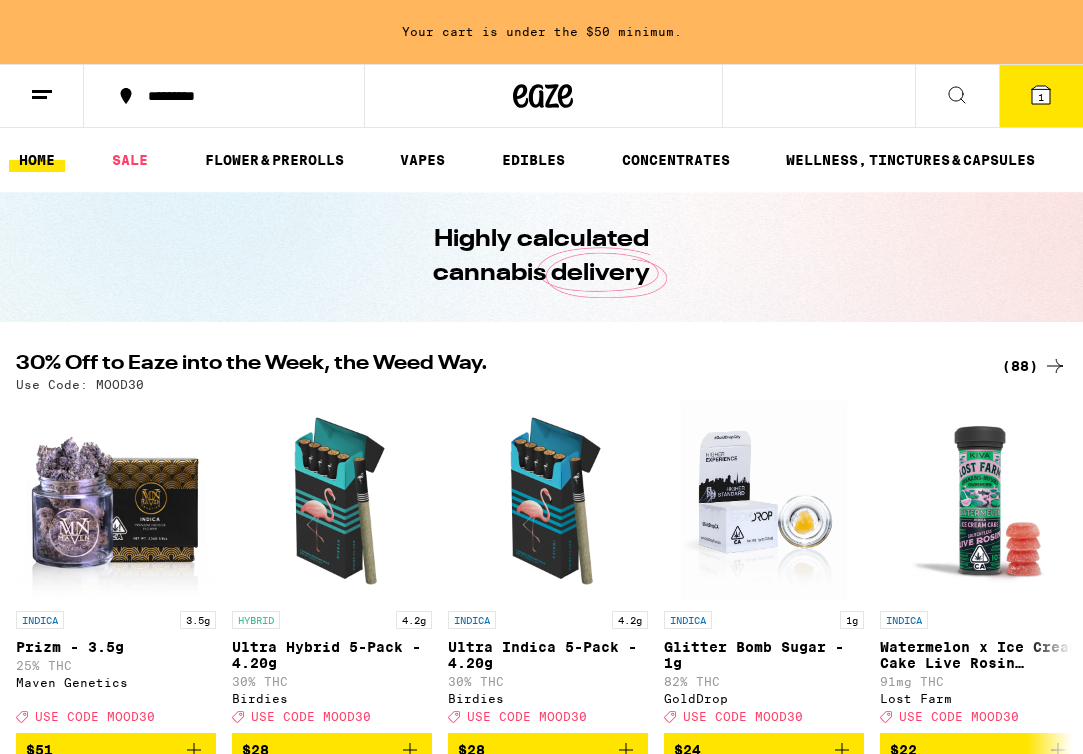 scroll, scrollTop: 655, scrollLeft: 0, axis: vertical 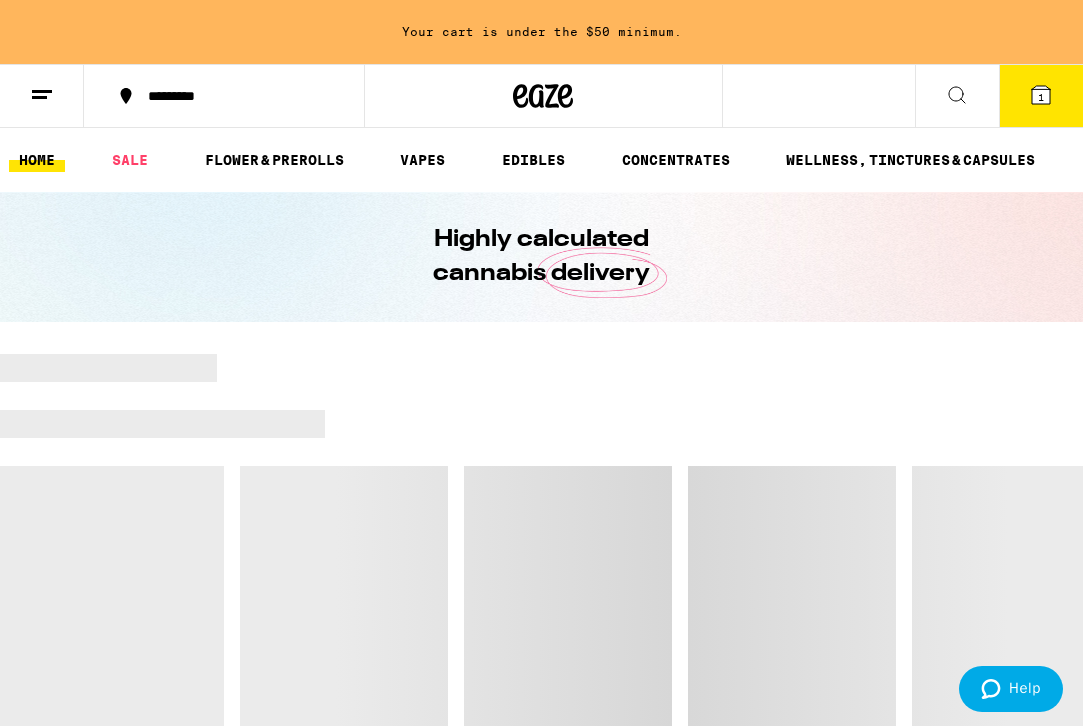 click on "1" at bounding box center (1041, 96) 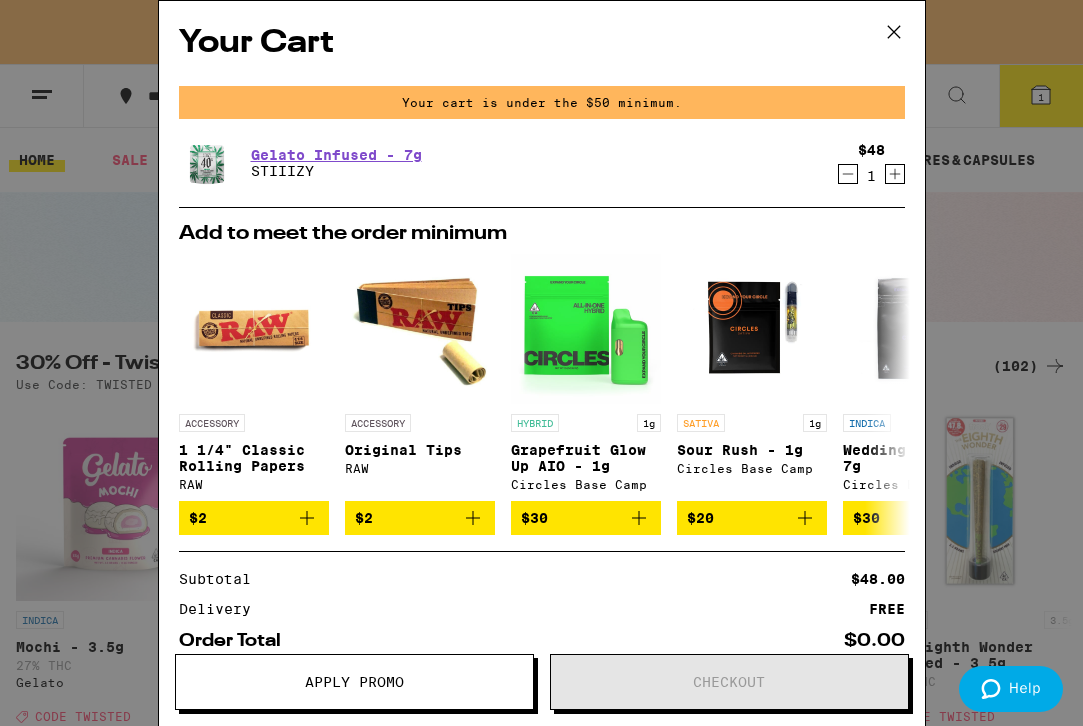 scroll, scrollTop: 0, scrollLeft: 0, axis: both 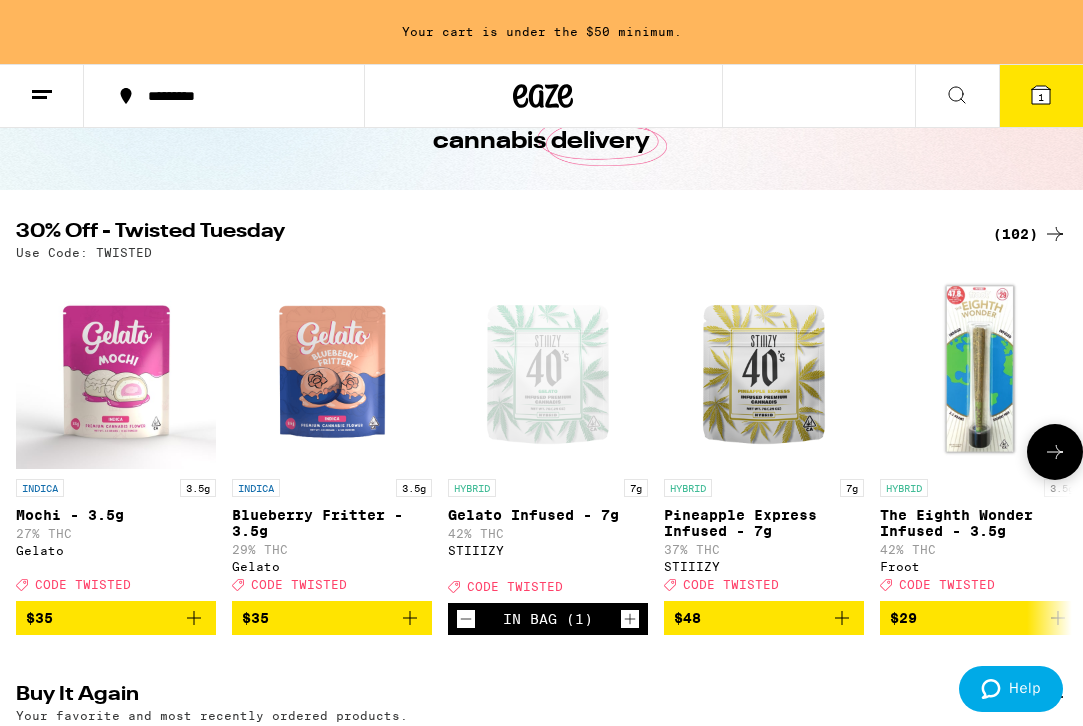click 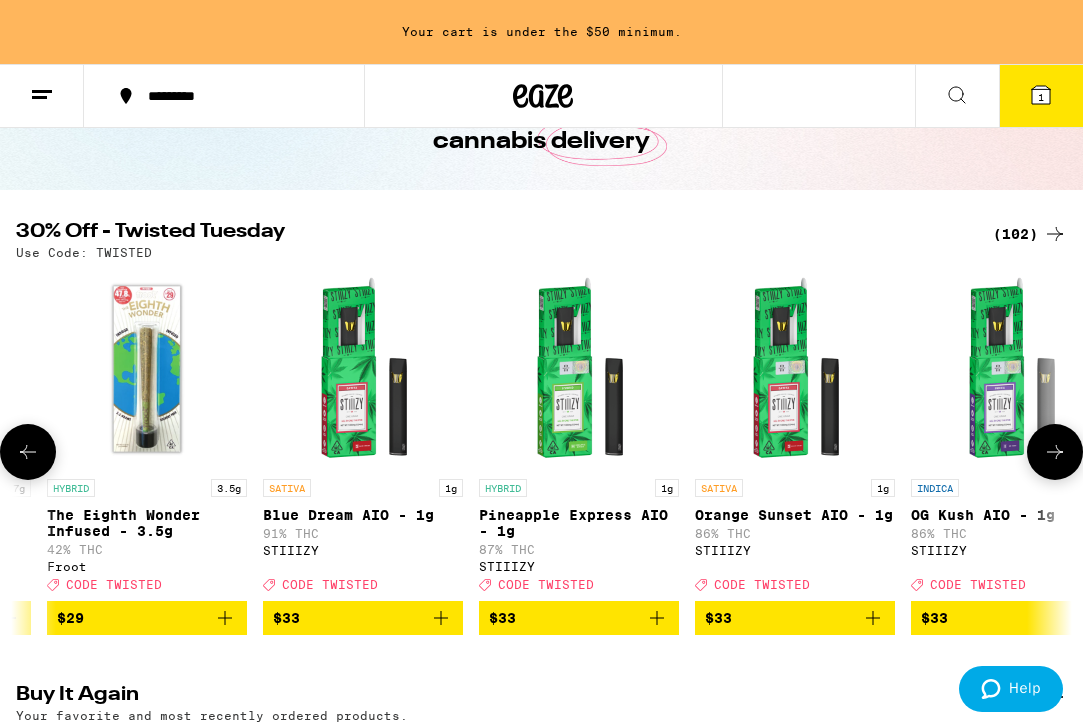 click 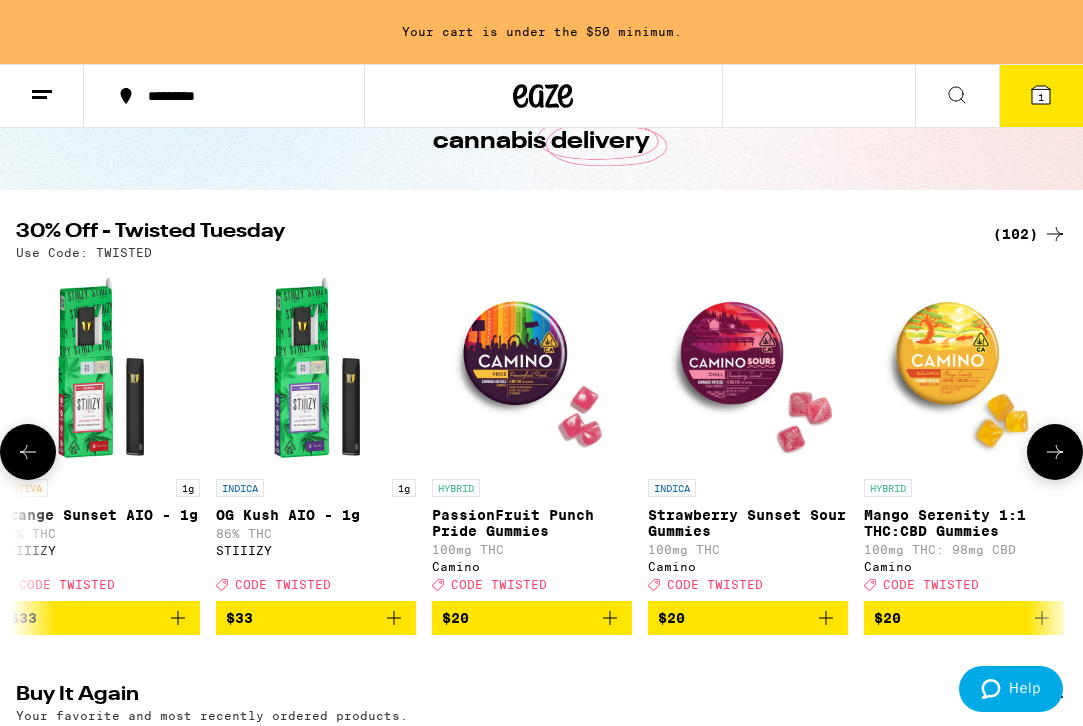 scroll, scrollTop: 0, scrollLeft: 1666, axis: horizontal 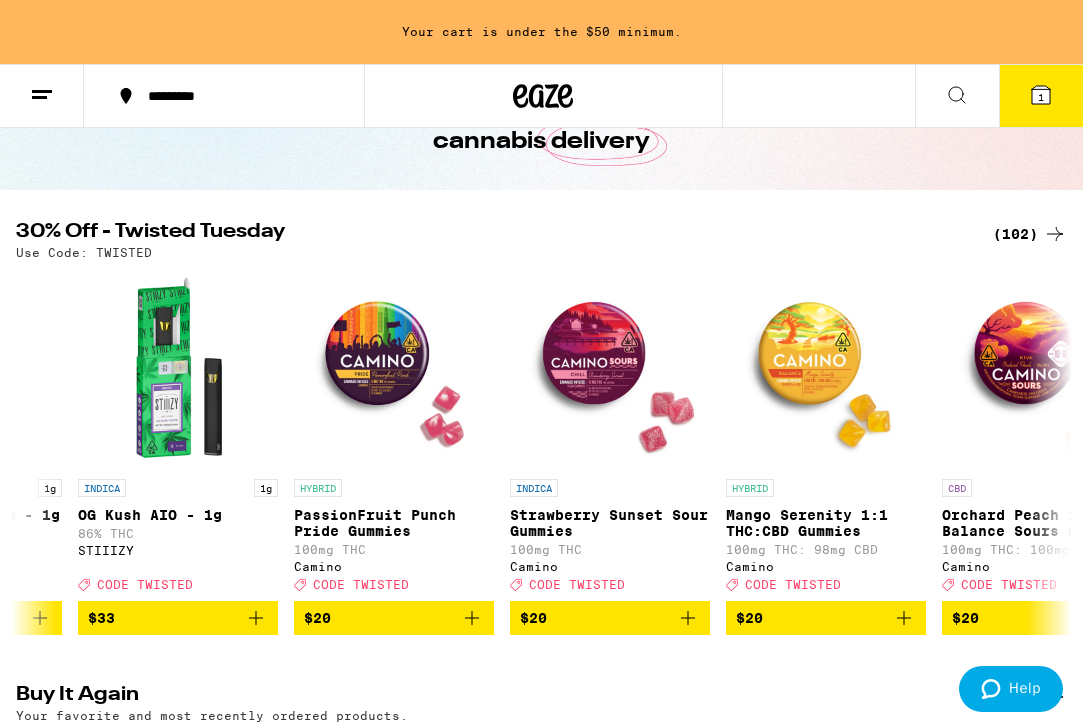 click on "(102)" at bounding box center (1030, 234) 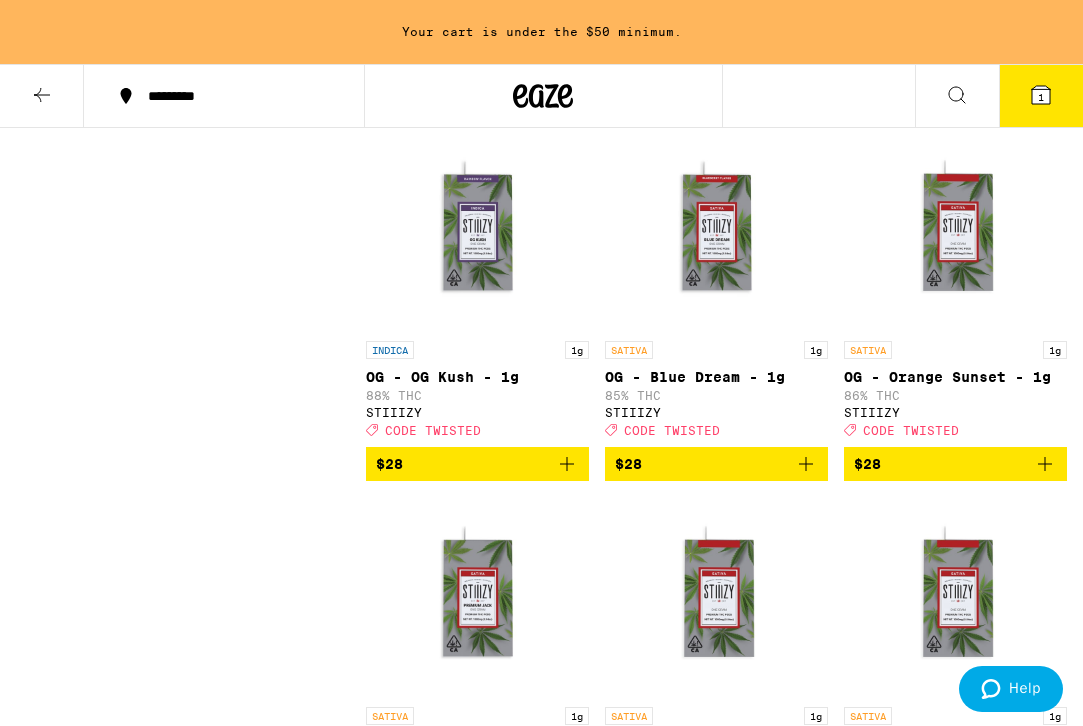 scroll, scrollTop: 6693, scrollLeft: 0, axis: vertical 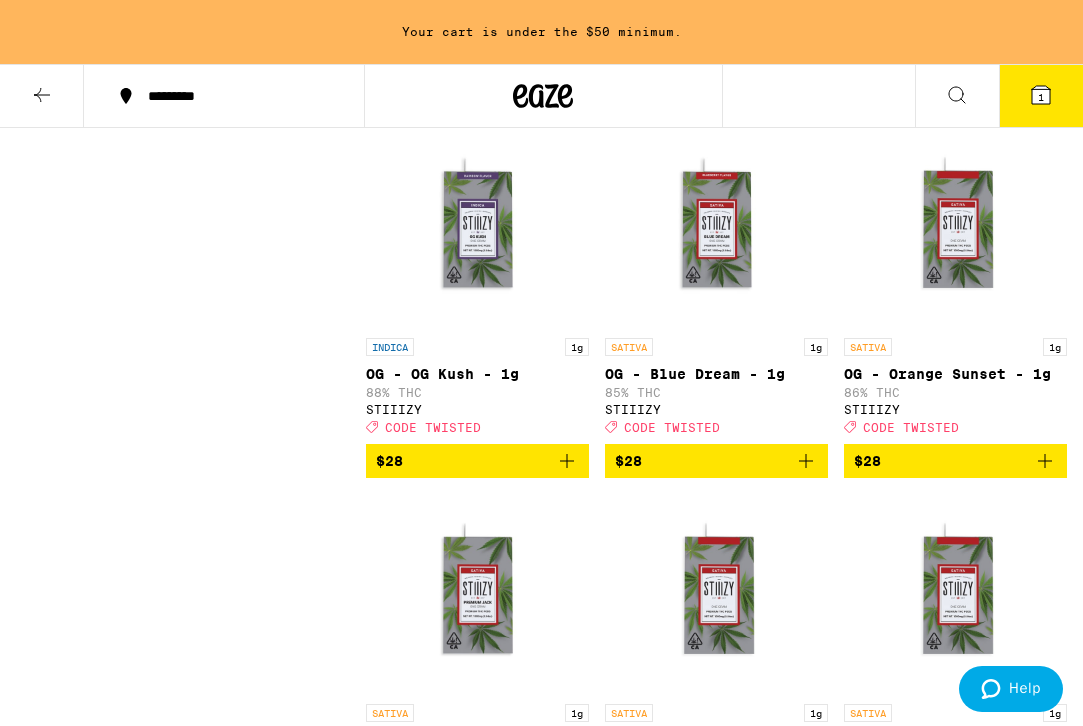 click on "Gorilla Glue #4 Pre-Ground - 14g" at bounding box center (955, -1) 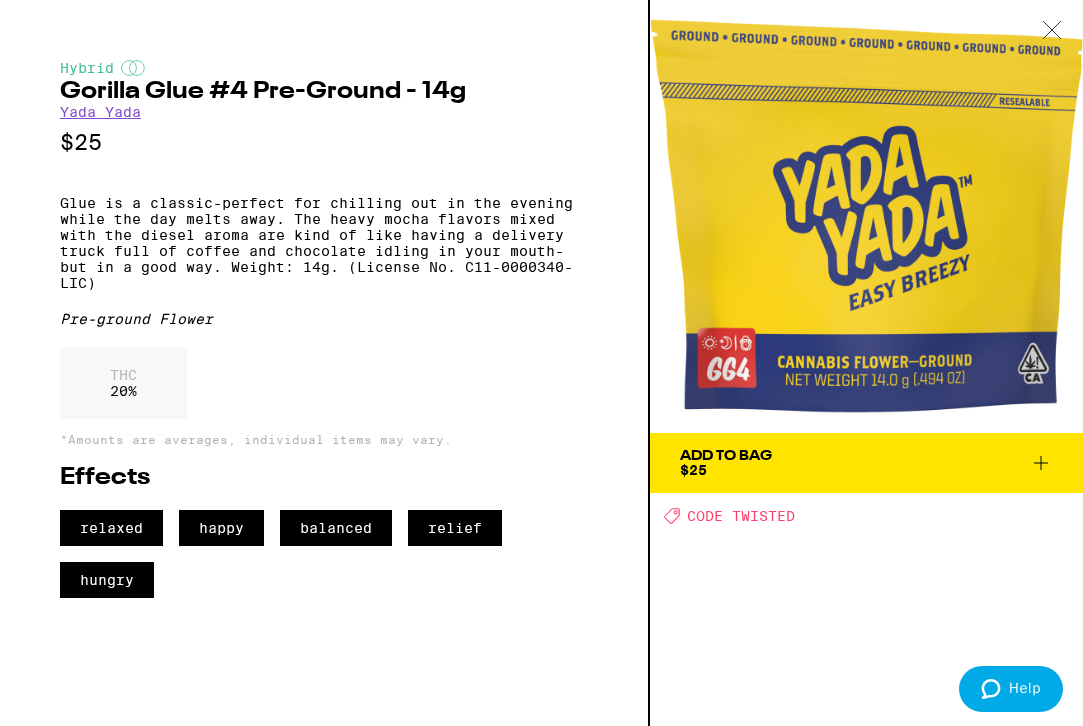 click on "Add To Bag $25" at bounding box center (866, 463) 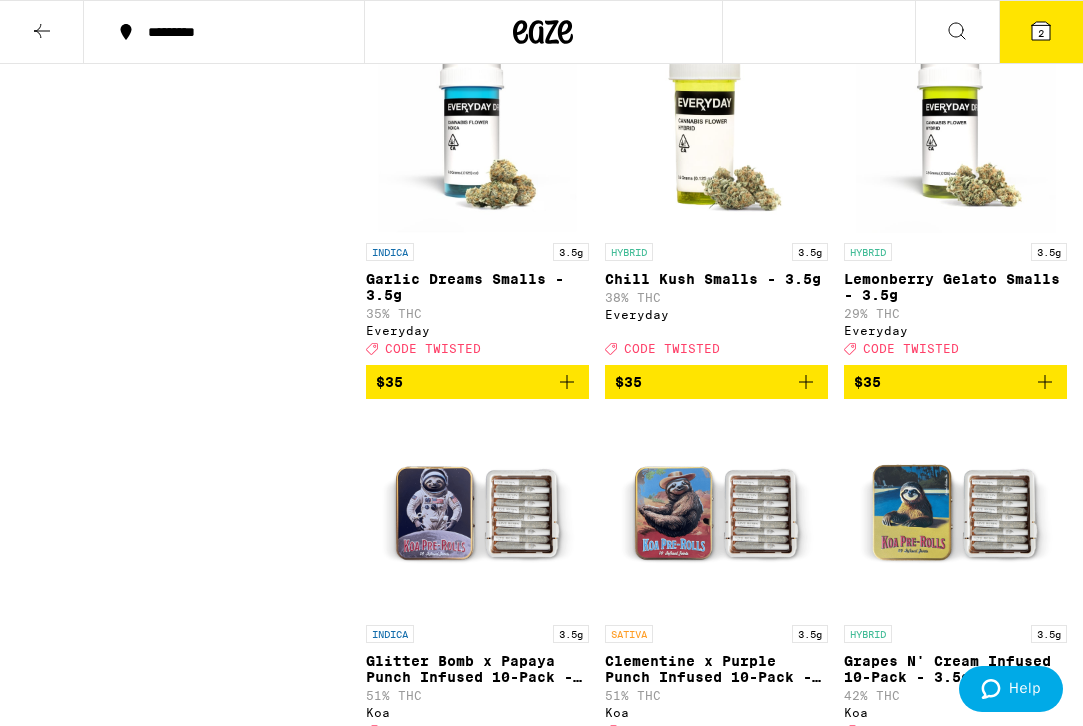 scroll, scrollTop: 9009, scrollLeft: 0, axis: vertical 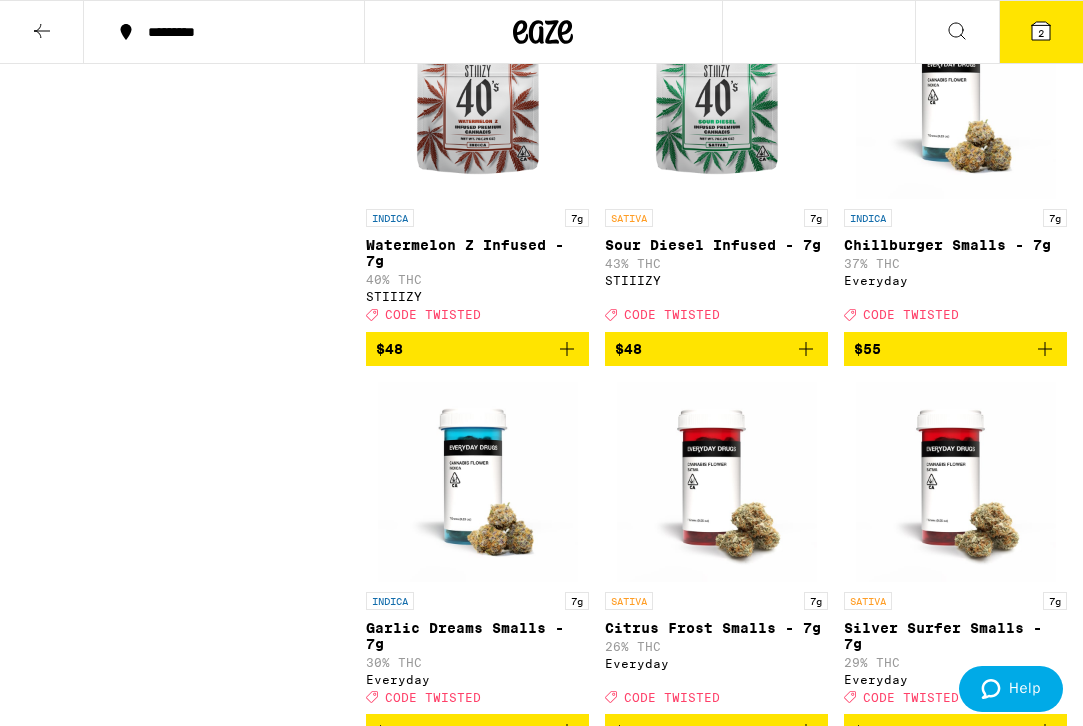 click on "HYBRID 10g GG4 - 10g 20% THC Yada Yada Deal Created with Sketch. CODE TWISTED" at bounding box center [955, -209] 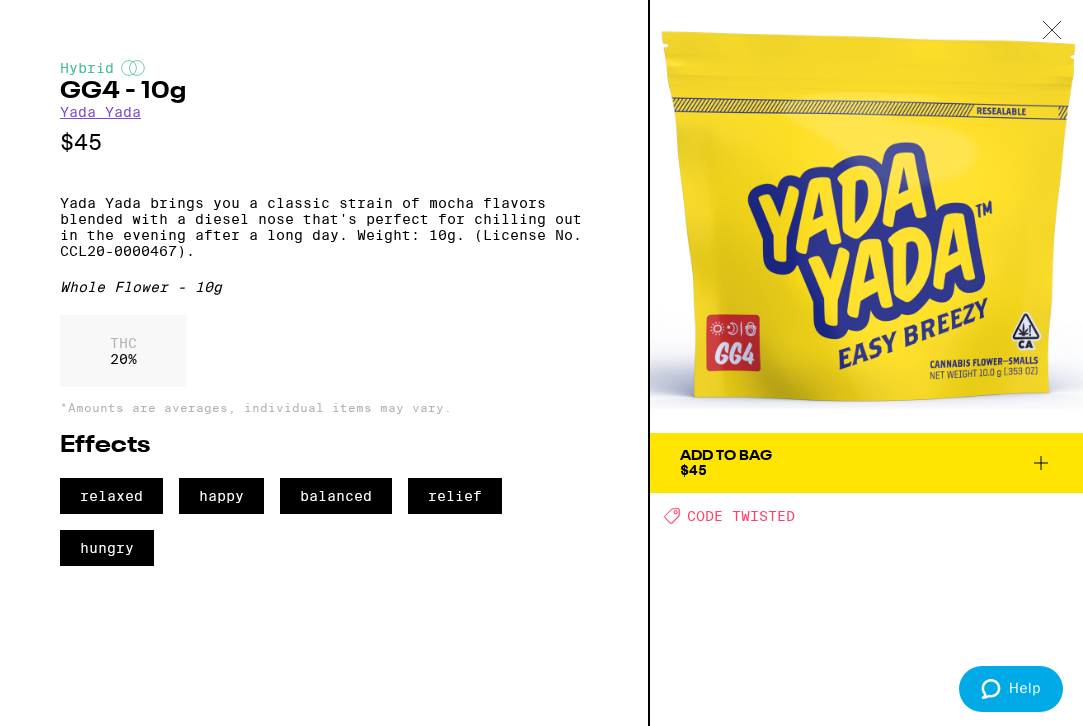 click on "Add To Bag $45" at bounding box center [866, 463] 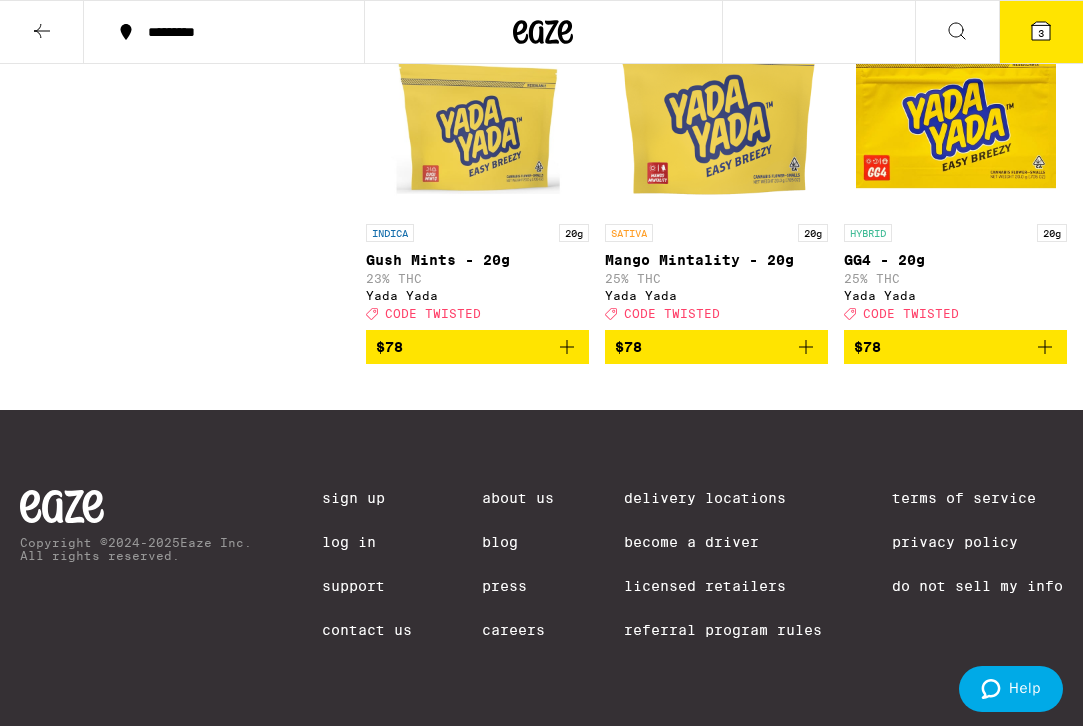 scroll, scrollTop: 13149, scrollLeft: 0, axis: vertical 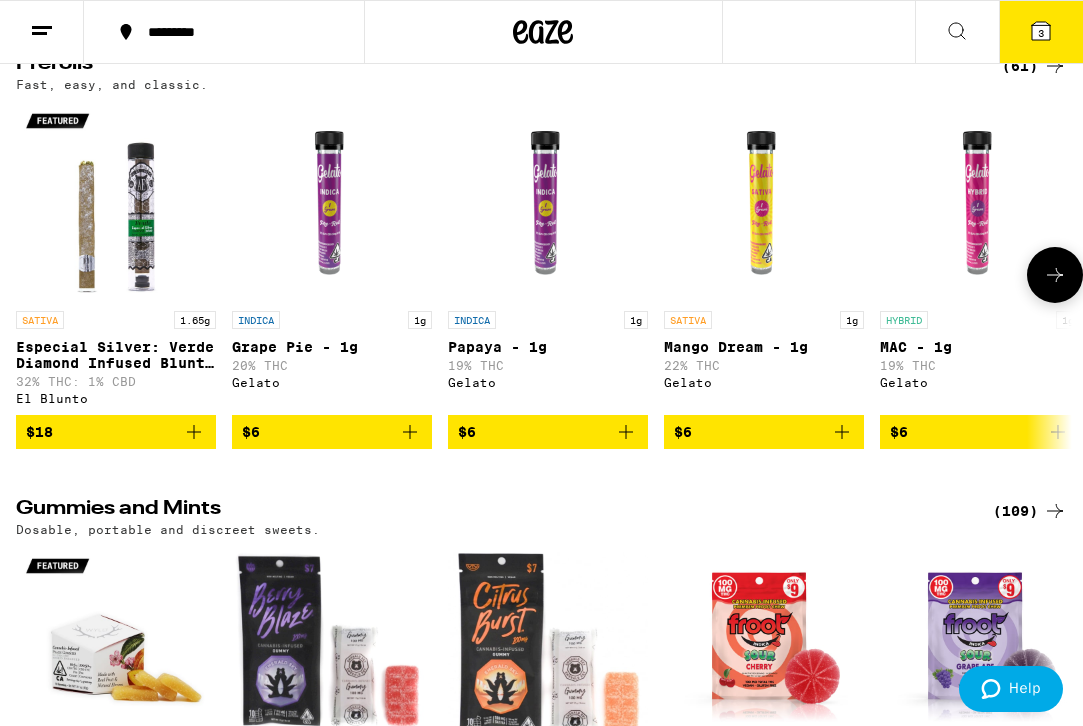click at bounding box center (332, 201) 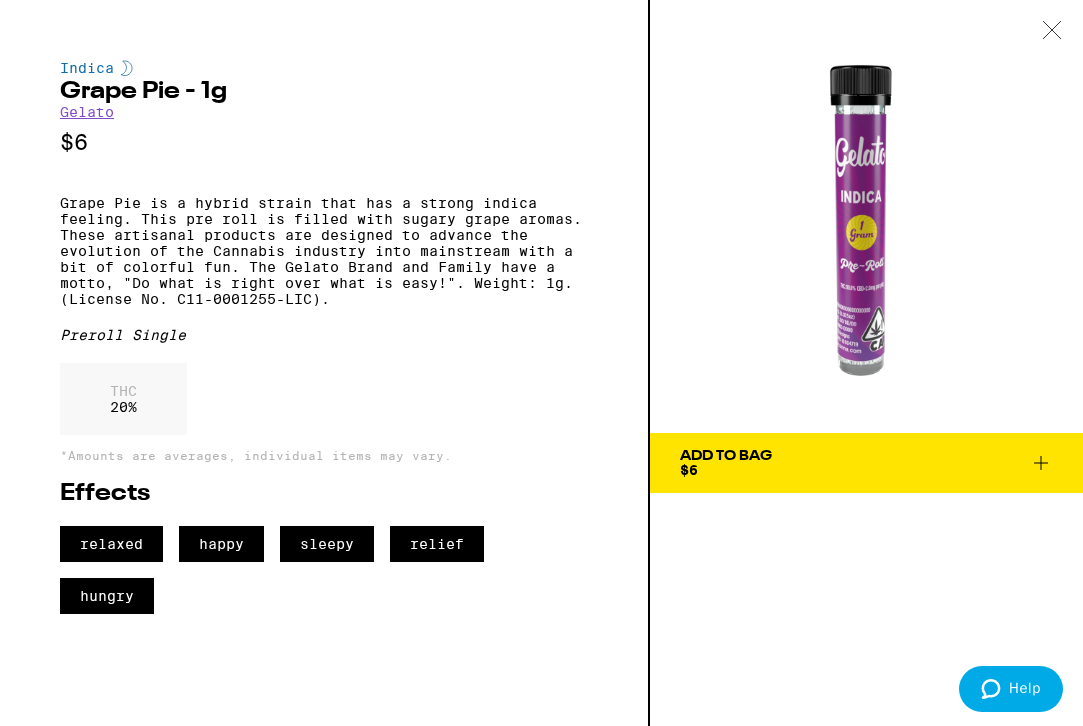 click on "Add To Bag $6" at bounding box center (726, 463) 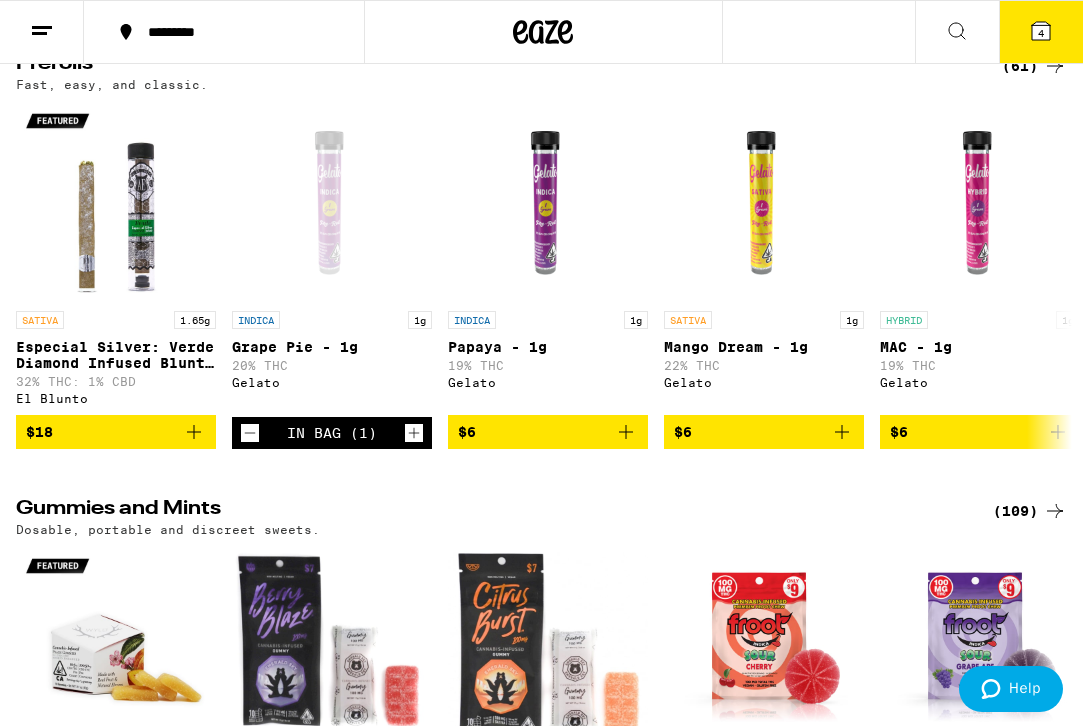 click 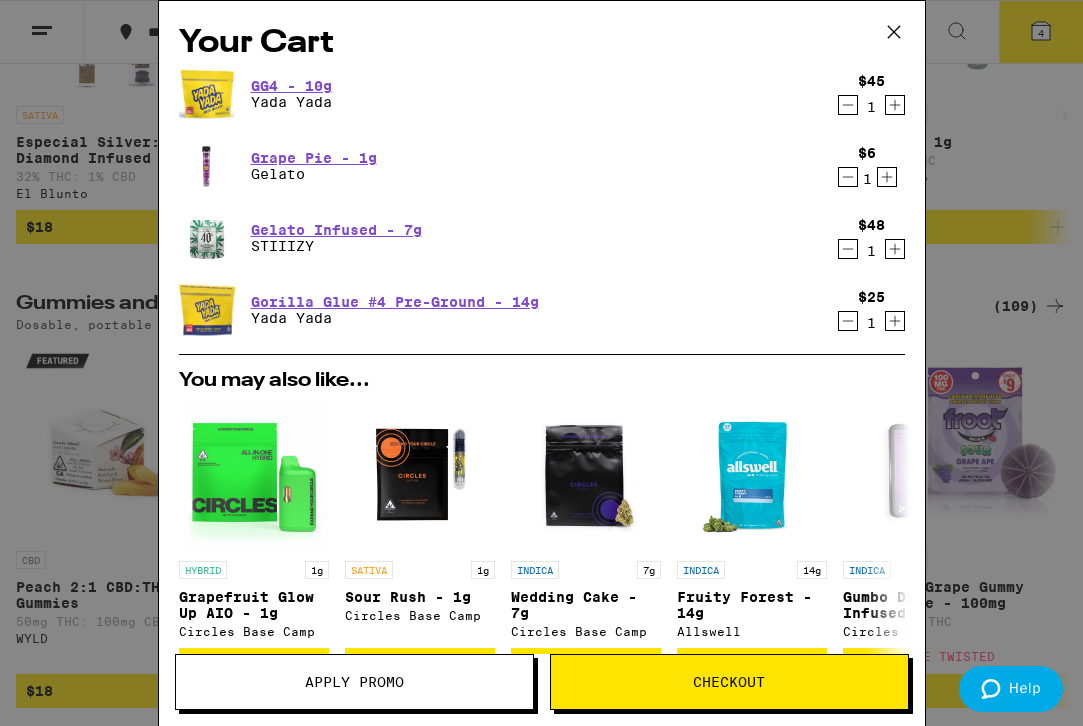 click on "Apply Promo" at bounding box center [354, 682] 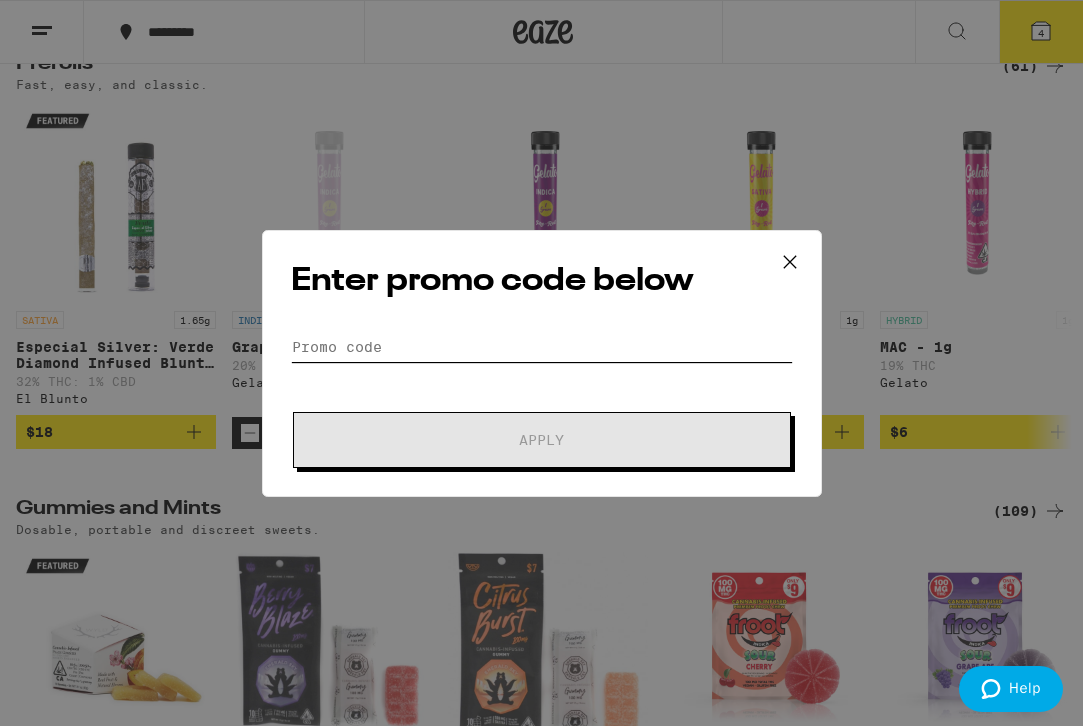 click on "Promo Code" at bounding box center (542, 347) 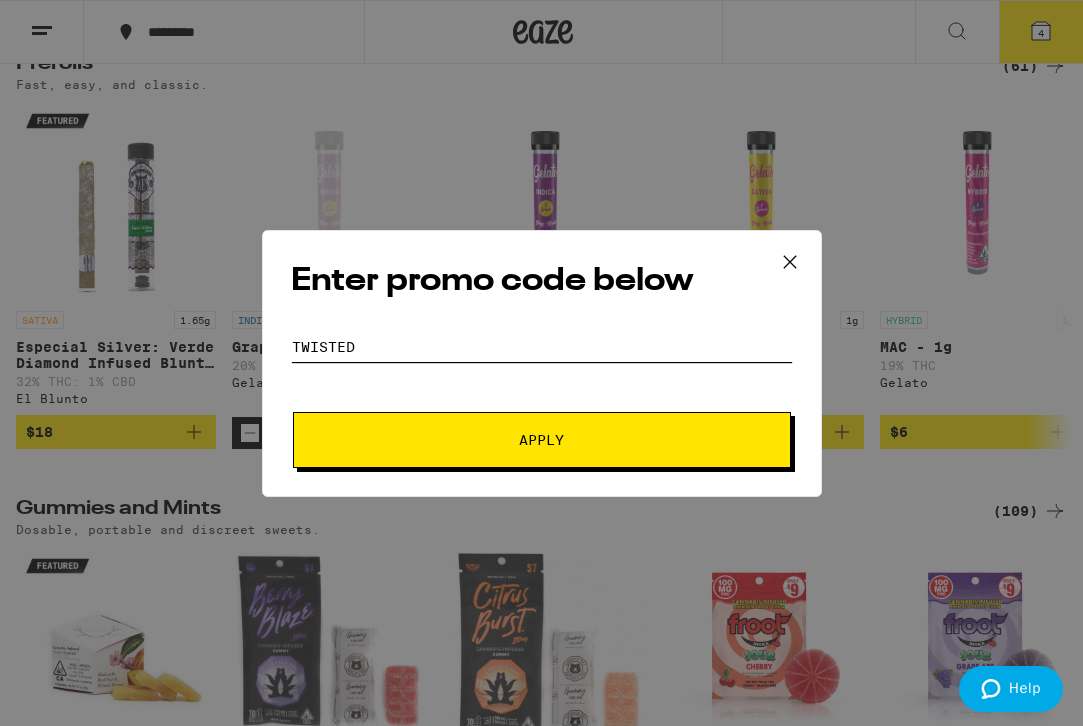 type on "twisted" 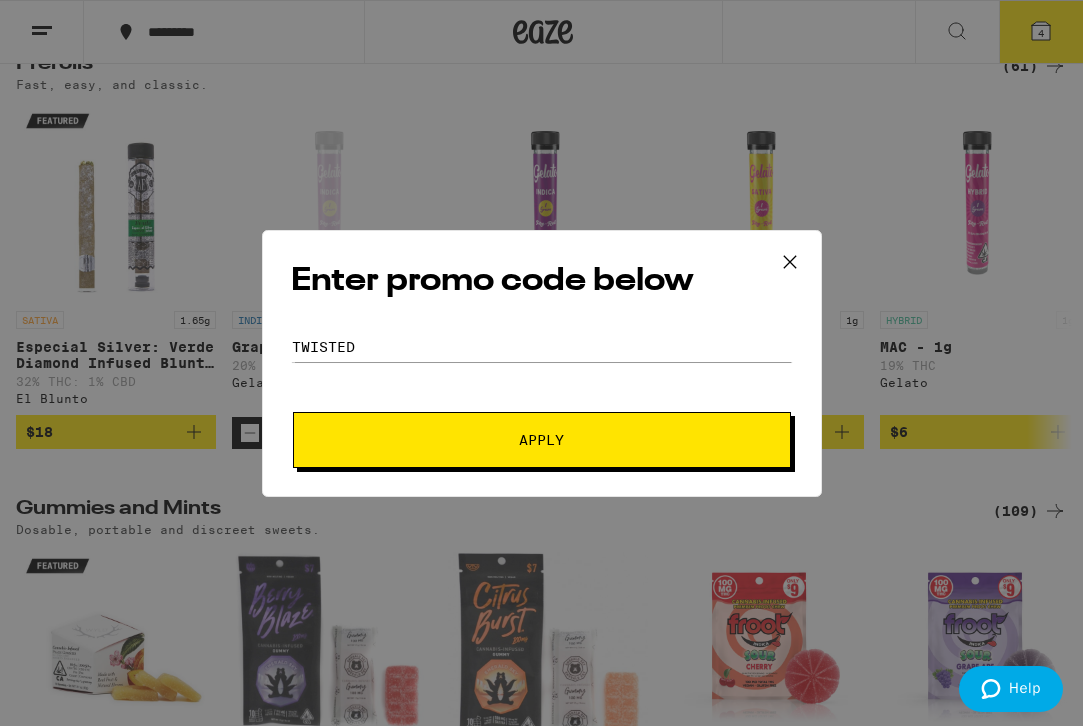 click on "Apply" at bounding box center (542, 440) 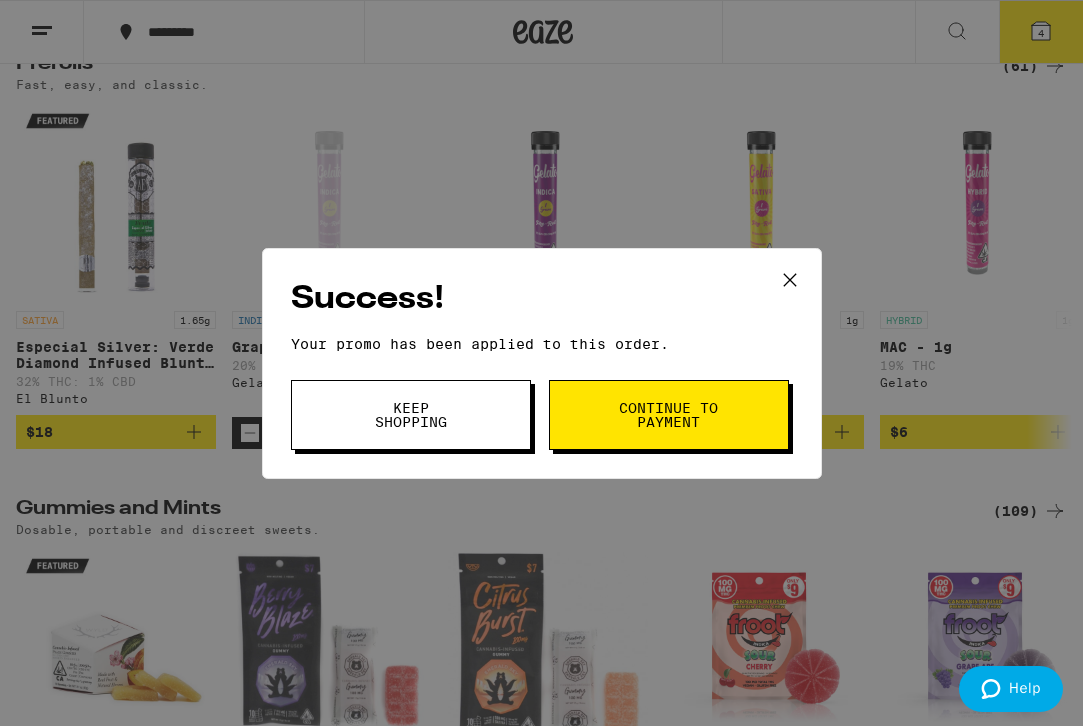 click on "Continue to payment" at bounding box center [669, 415] 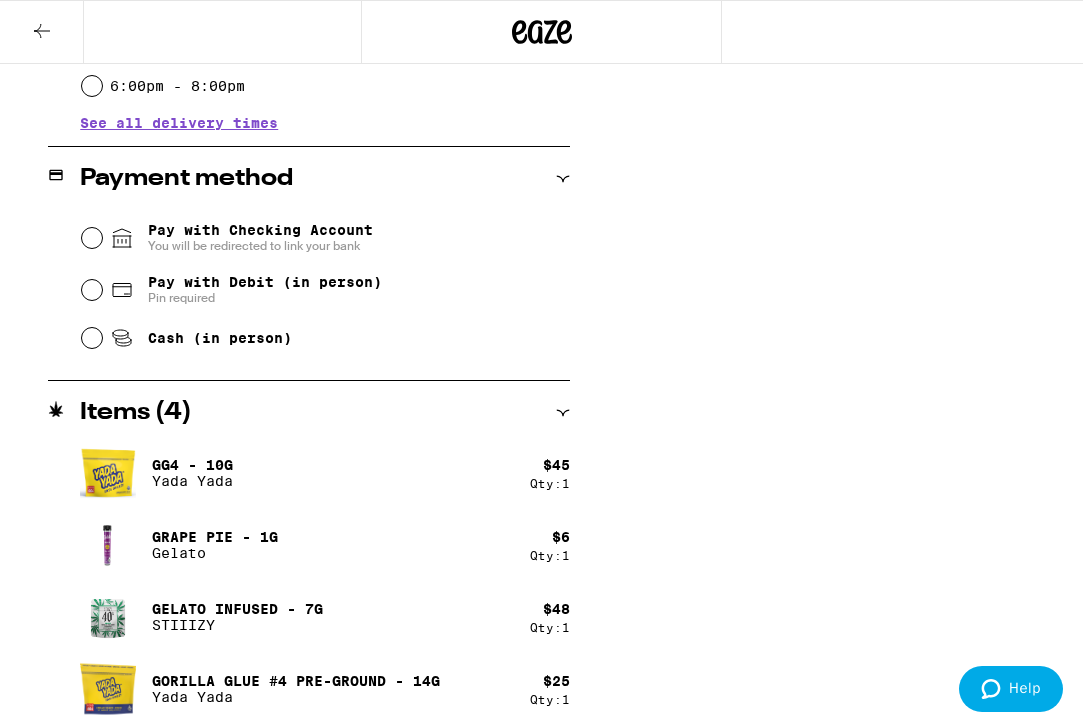 scroll, scrollTop: 745, scrollLeft: 0, axis: vertical 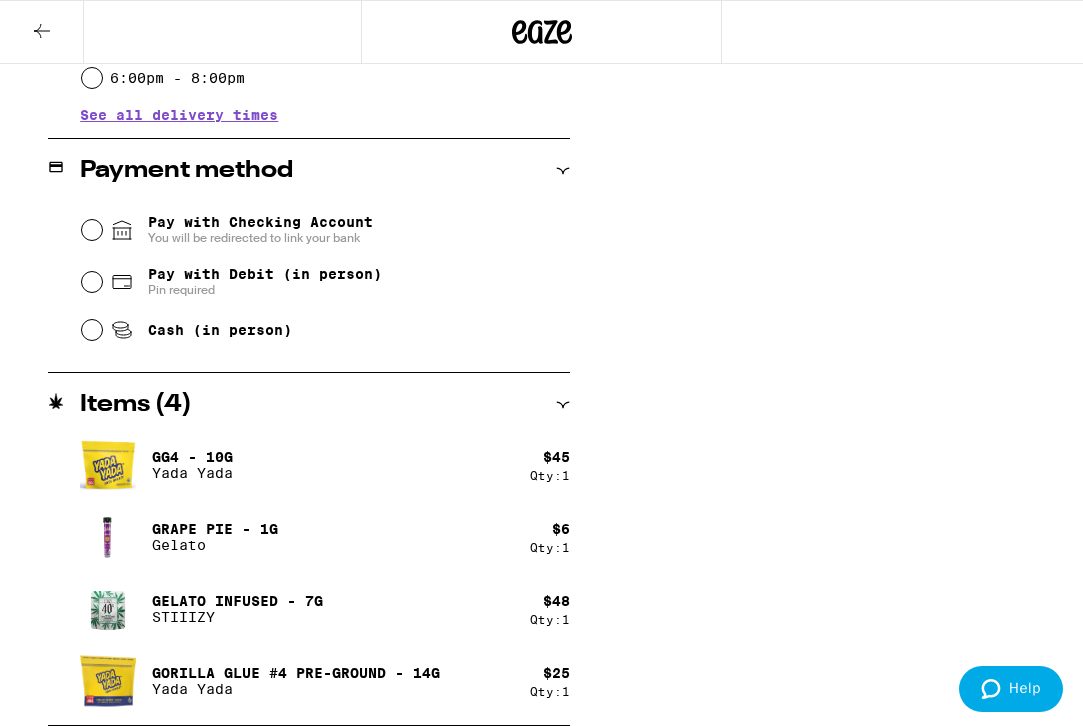 click 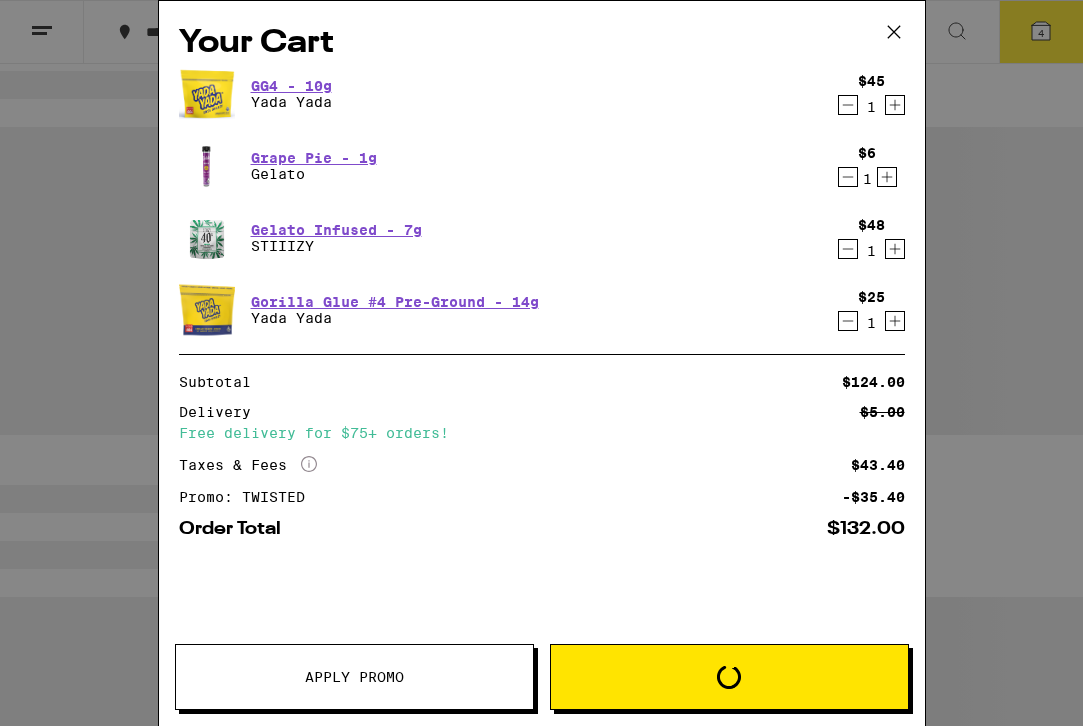 scroll, scrollTop: 0, scrollLeft: 0, axis: both 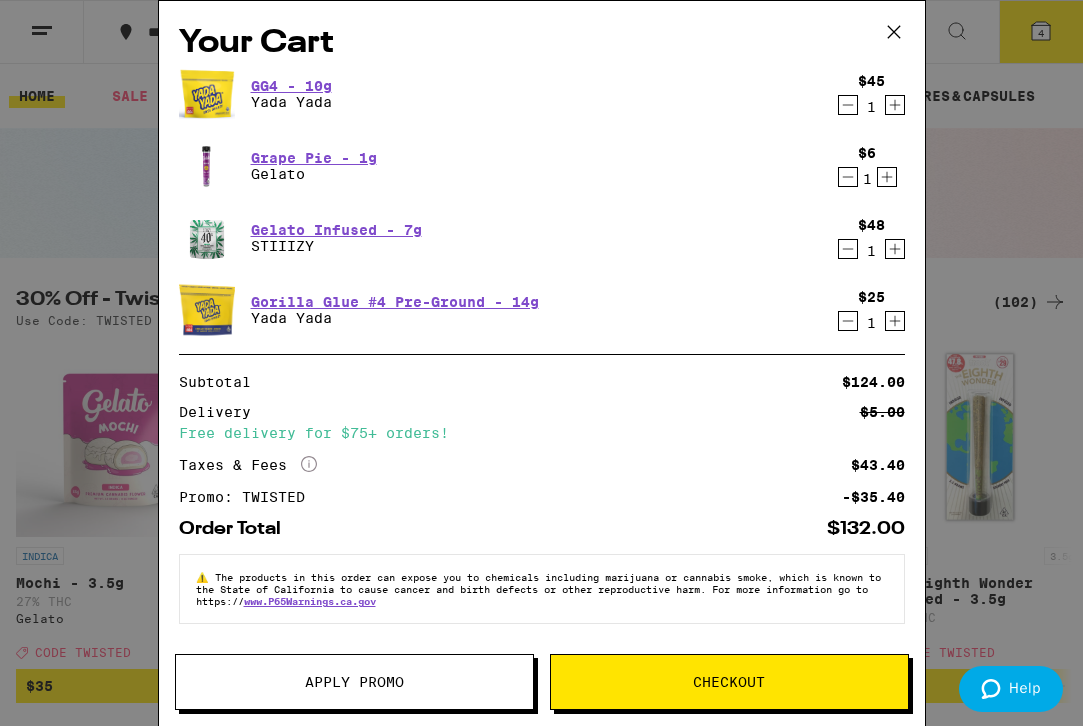 click 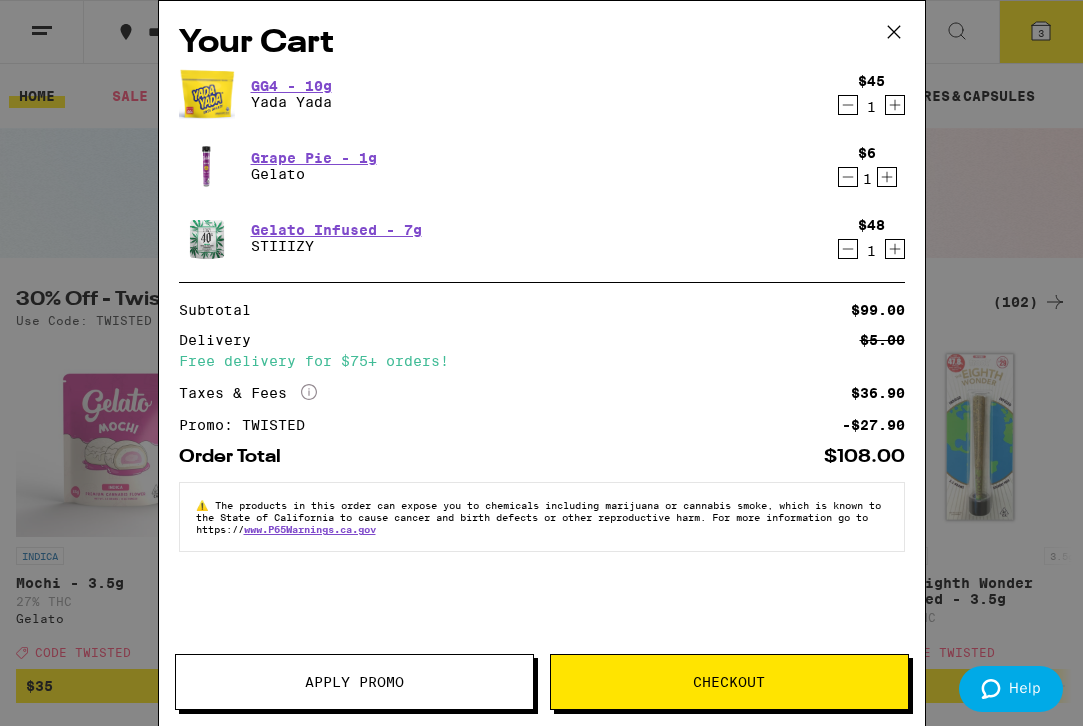 click 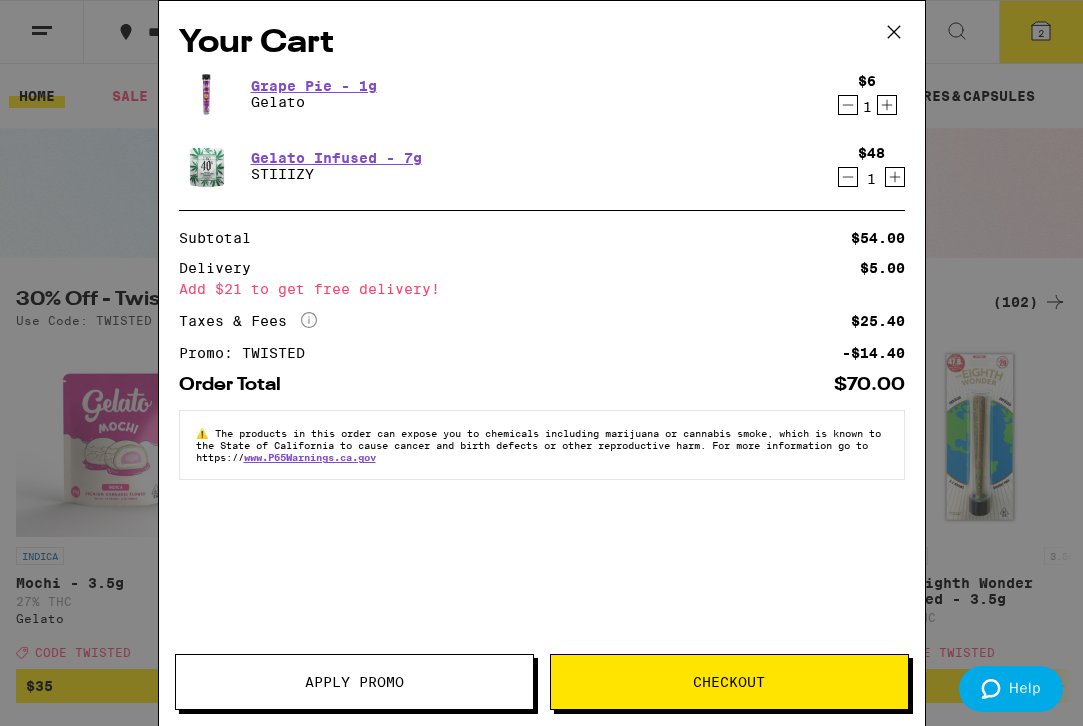 click on "Your Cart Grape Pie - 1g Gelato $6 1 Gelato Infused - 7g STIIIZY $48 1 Subtotal $54.00 Delivery $5.00 Add $21 to get free delivery! Taxes & Fees More Info $25.40 Promo: TWISTED -$14.40 Order Total $70.00 ⚠️ The products in this order can expose you to chemicals including marijuana or cannabis smoke, which is known to the State of California to cause cancer and birth defects or other reproductive harm. For more information go to https:// www.P65Warnings.ca.gov Apply Promo Checkout" at bounding box center [541, 363] 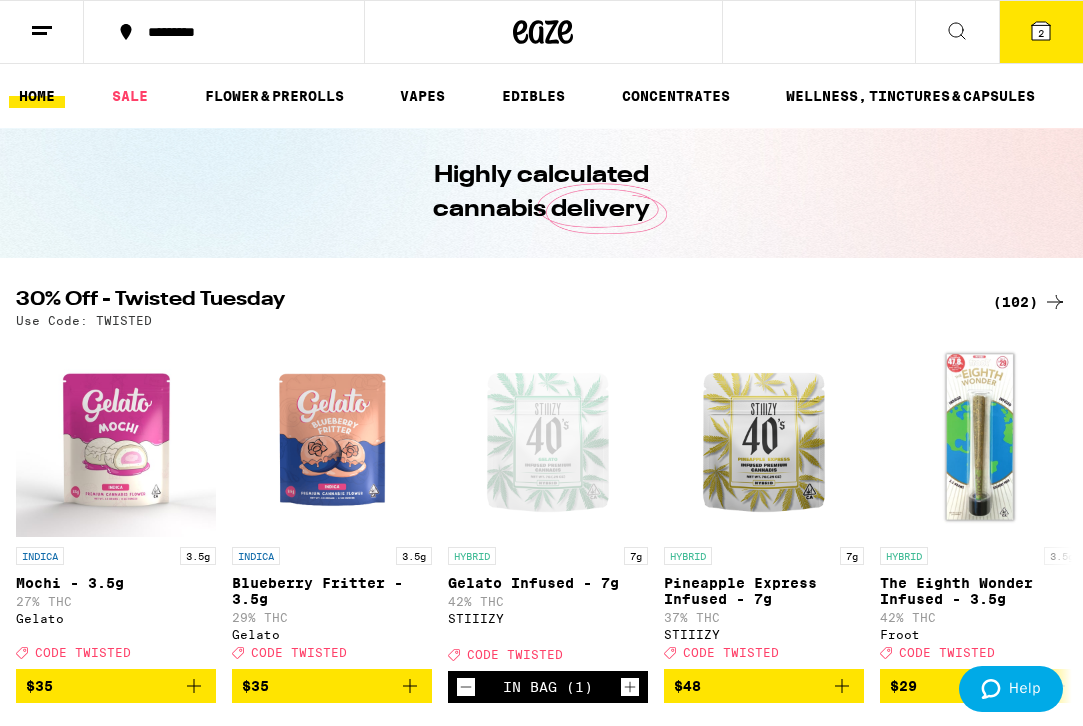 click at bounding box center [980, 437] 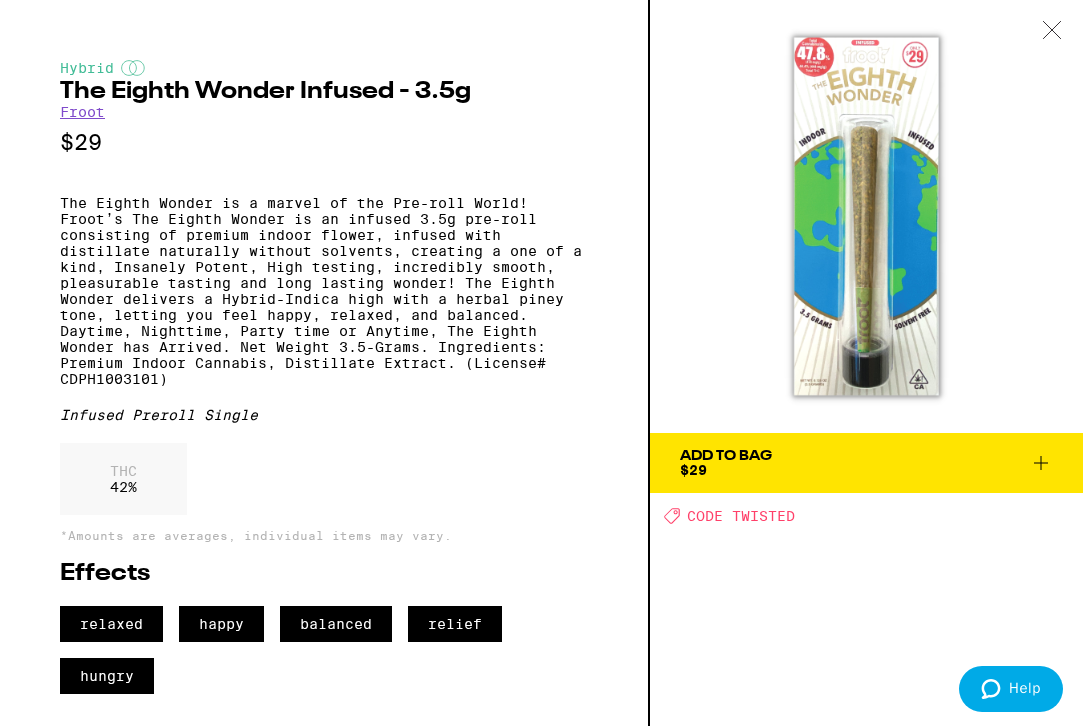 click 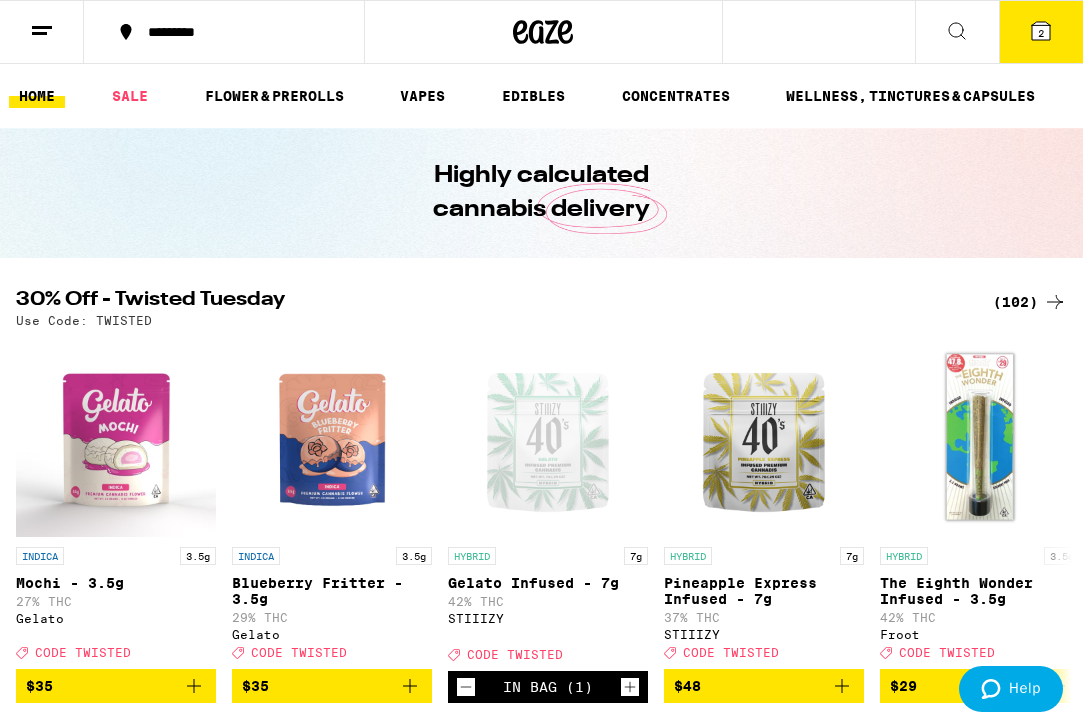 click 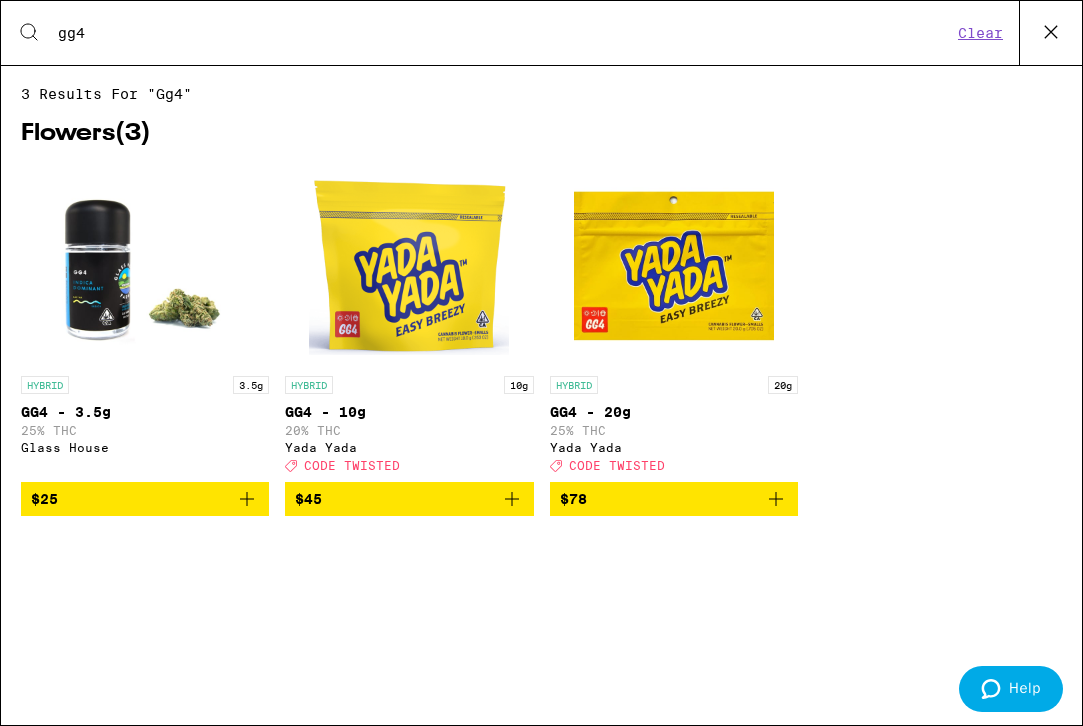 type on "gg4" 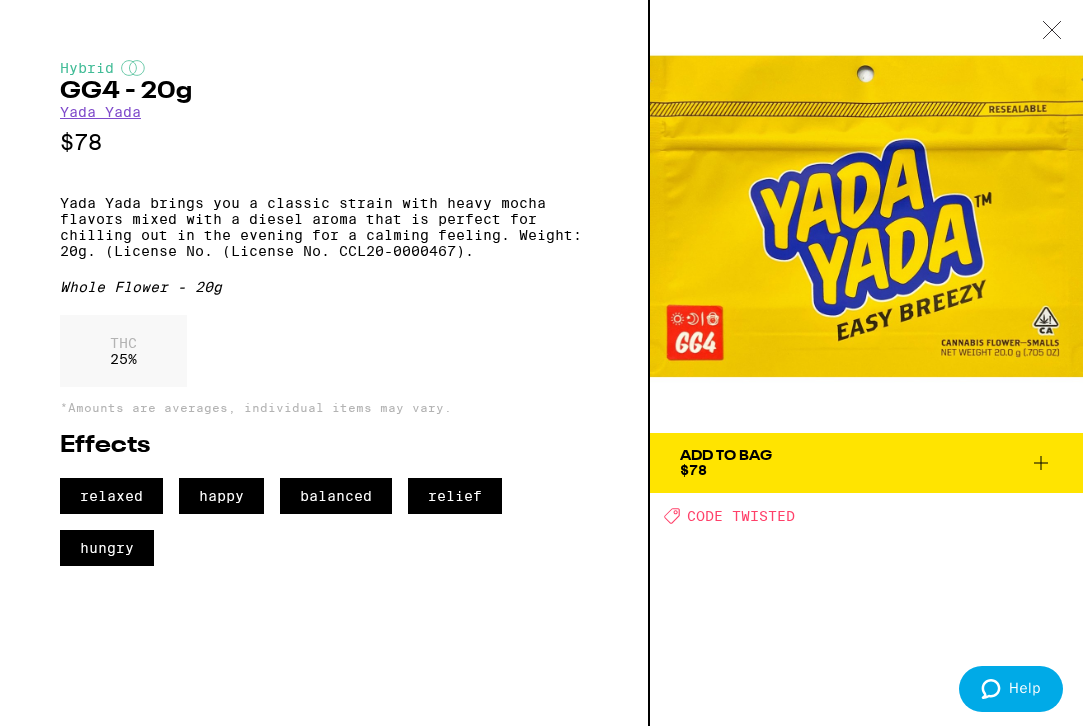 click on "Add To Bag" at bounding box center (726, 456) 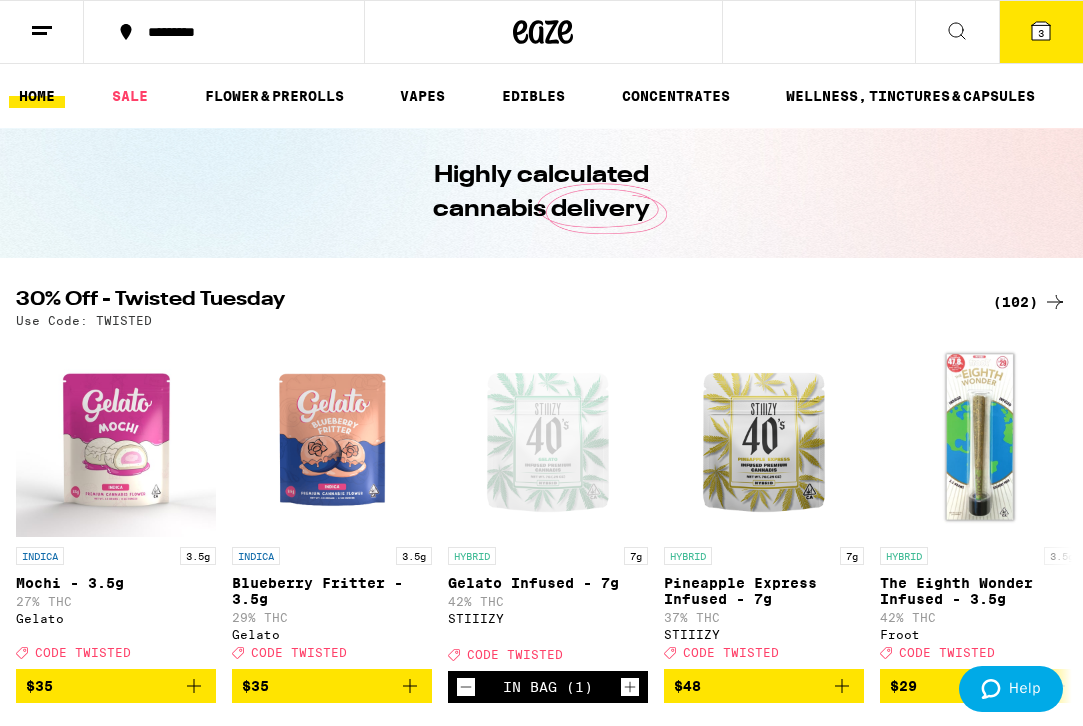 click 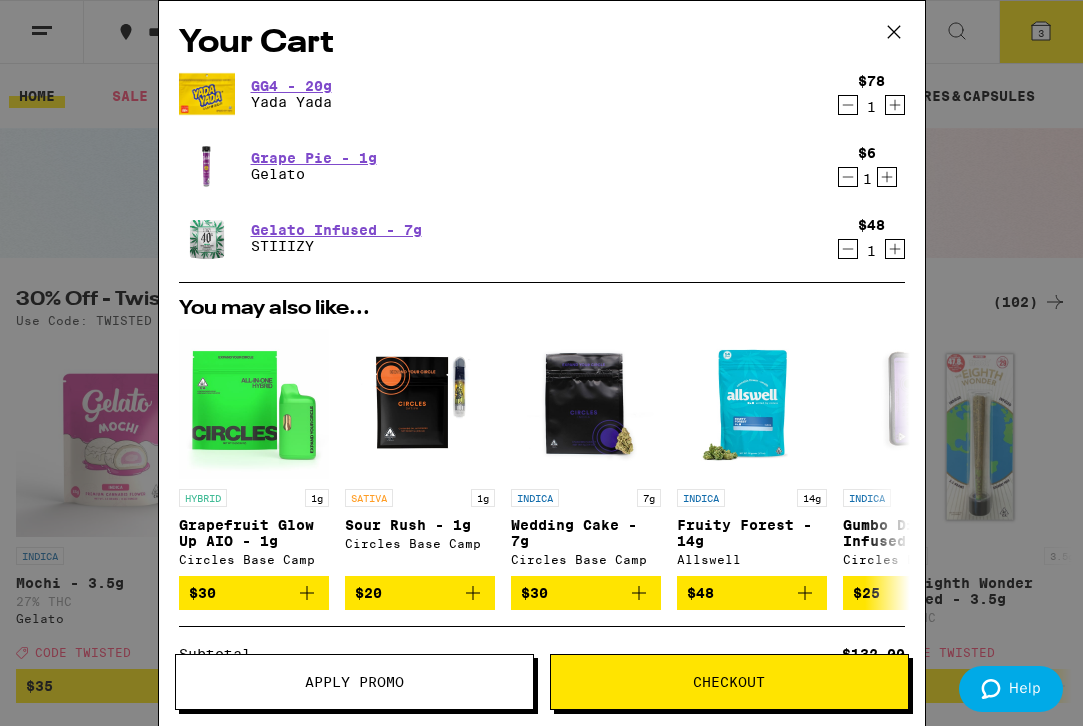 click 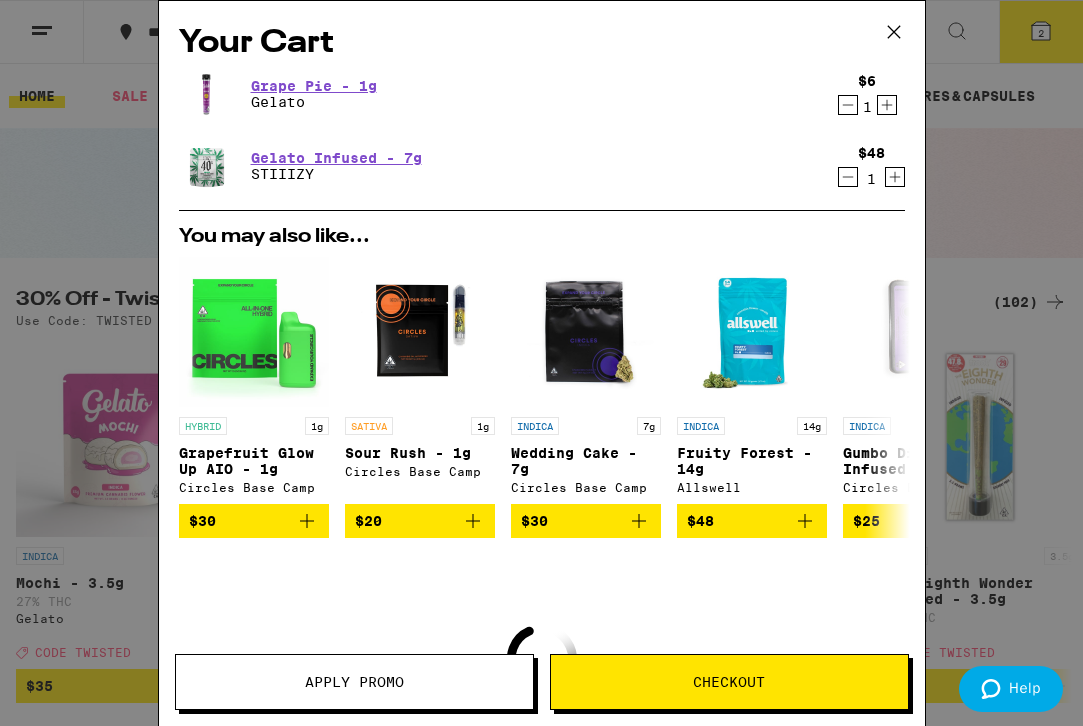 click on "Your Cart Grape Pie - 1g Gelato $6 1 Gelato Infused - 7g STIIIZY $48 1 You may also like... HYBRID 1g Grapefruit Glow Up AIO - 1g Circles Base Camp $30 SATIVA 1g Sour Rush - 1g Circles Base Camp $20 INDICA 7g Wedding Cake - 7g Circles Base Camp $30 INDICA 14g Fruity Forest - 14g Allswell $48 INDICA 1g Gumbo Diamond Infused 5-Pack - 3.5g Circles Eclipse $25 INDICA 1g Blueberry Cookies - 1g Surplus $20 SATIVA 1.25g Alien Lemonade AIO - 1.25g Cake She Hits Different $30 HYBRID 1g Social: Pineapple Express - 1g New Norm $33 INDICA 7g Oreoz Mini's - 7g Humboldt Farms $28 HYBRID 1g Guava Cake - 1g Surplus $20 Loading ⚠️ The products in this order can expose you to chemicals including marijuana or cannabis smoke, which is known to the State of California to cause cancer and birth defects or other reproductive harm. For more information go to https:// www.P65Warnings.ca.gov Apply Promo Checkout" at bounding box center [541, 363] 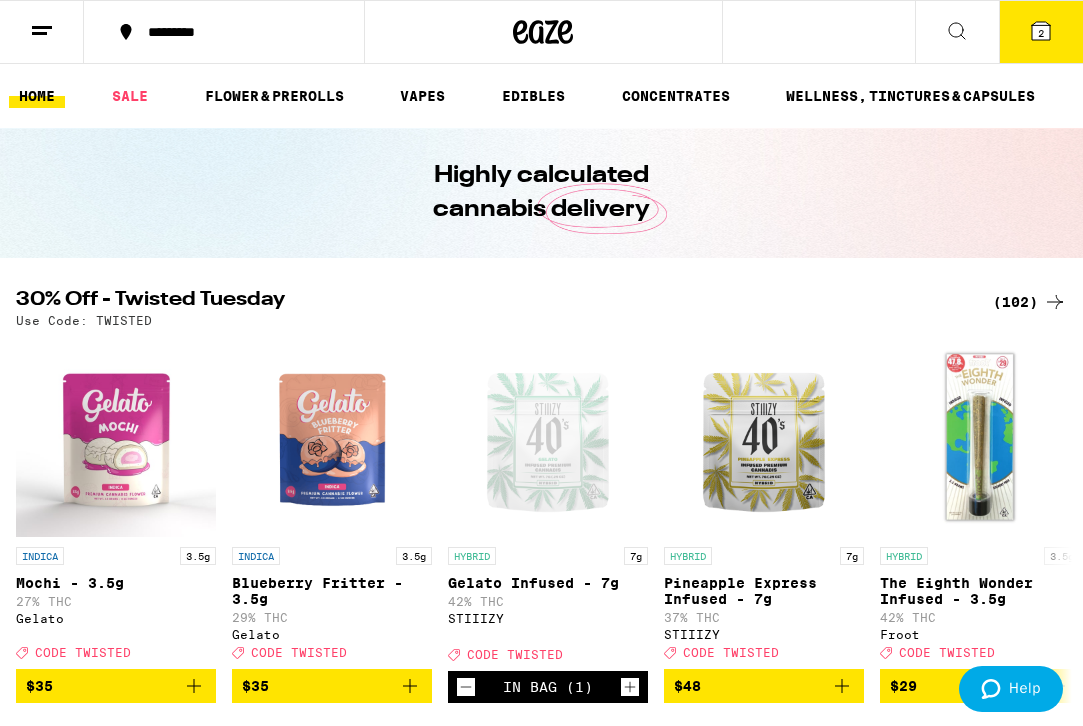 scroll, scrollTop: 0, scrollLeft: 0, axis: both 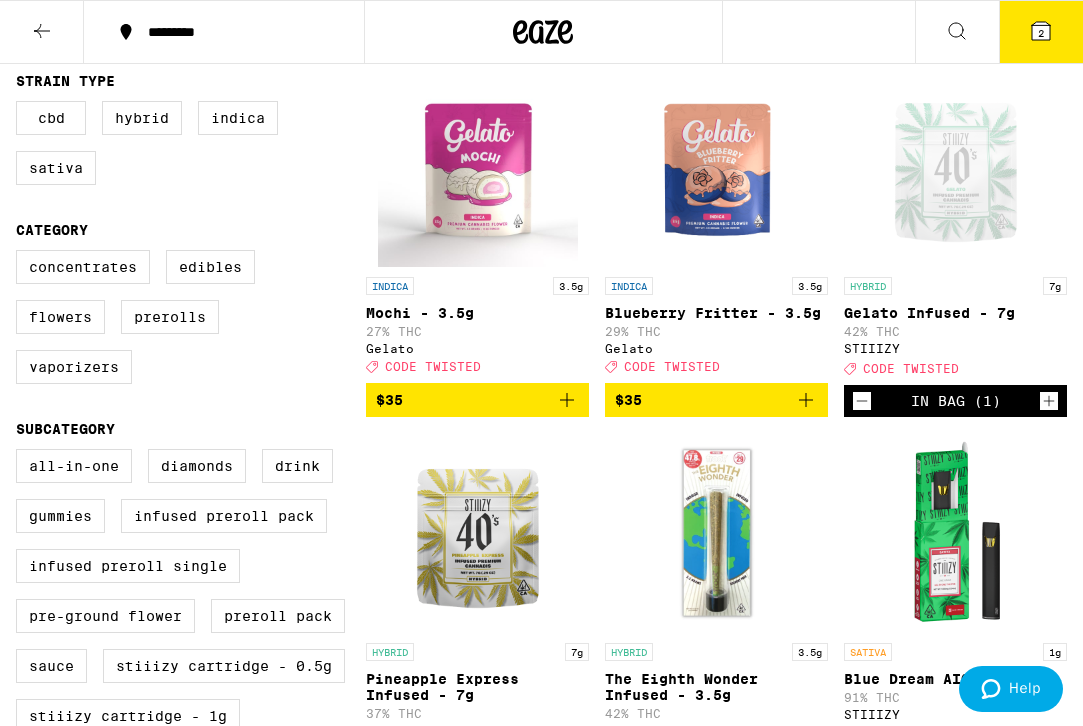 click at bounding box center (478, 167) 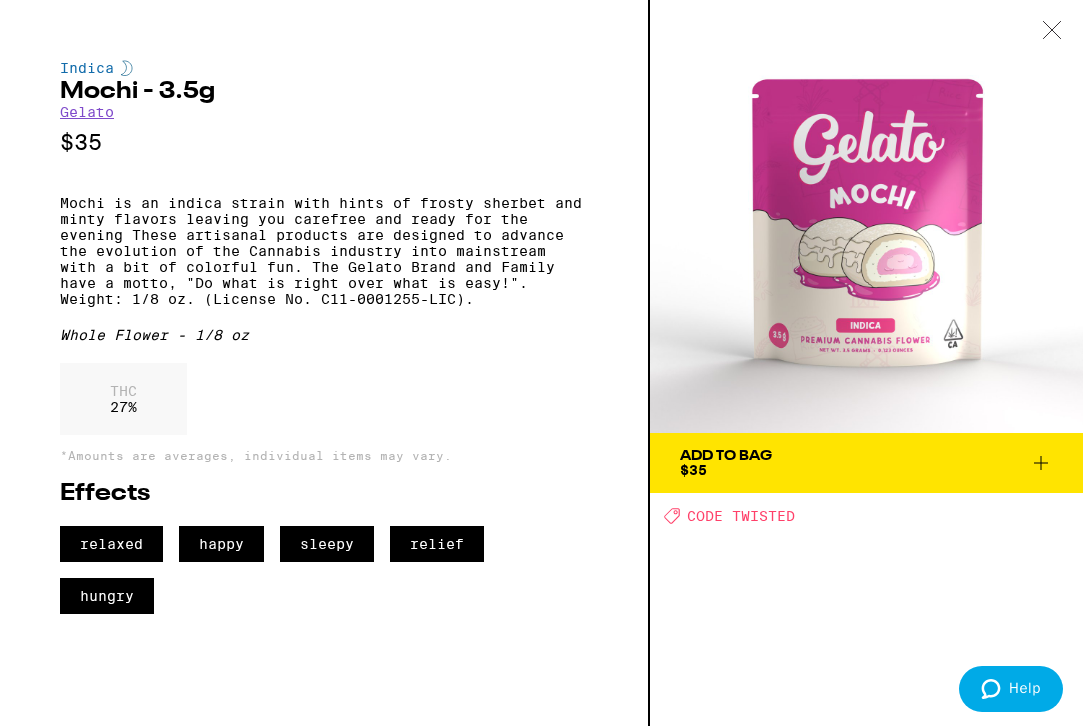 click 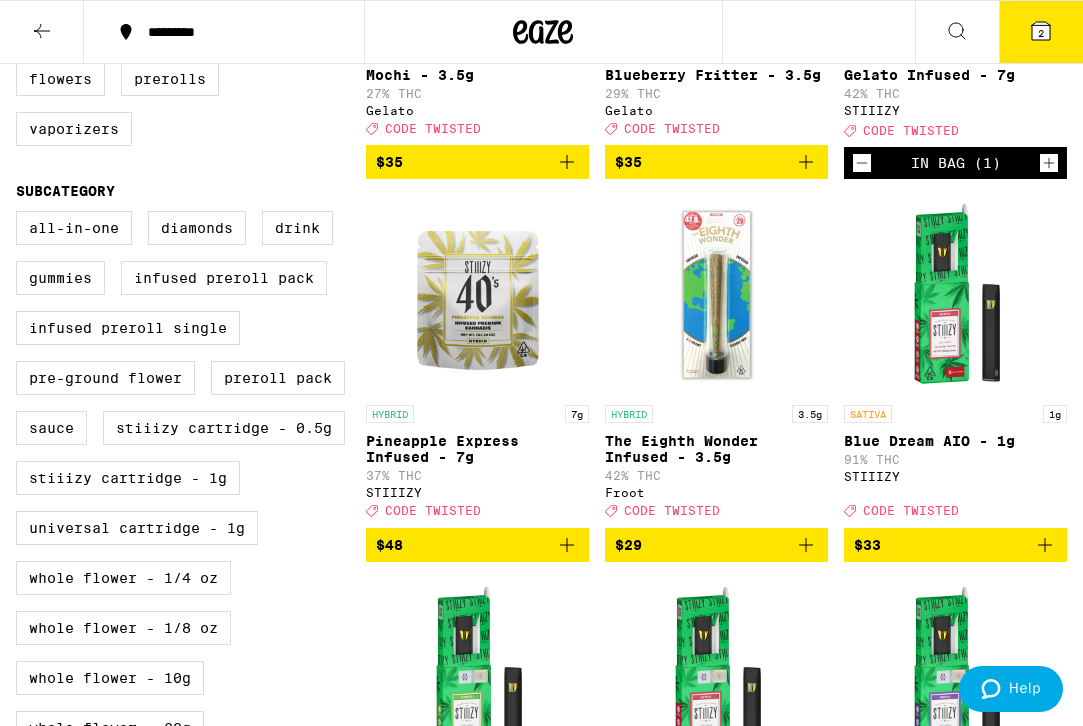 scroll, scrollTop: 468, scrollLeft: 0, axis: vertical 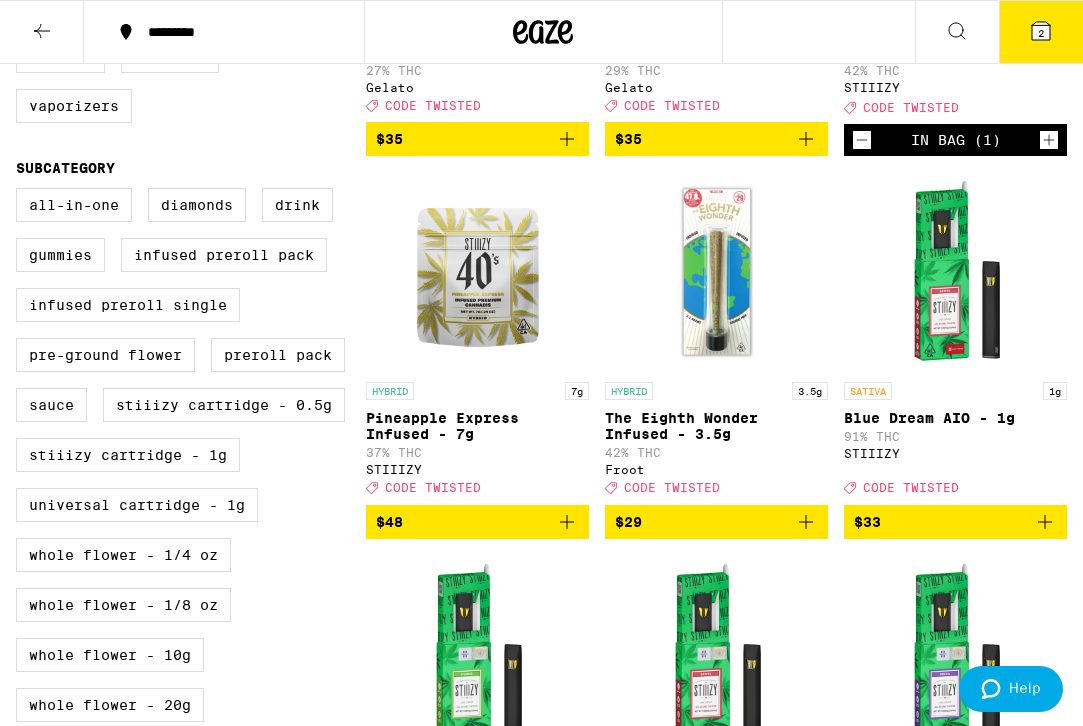 click on "Gelato" at bounding box center [477, 87] 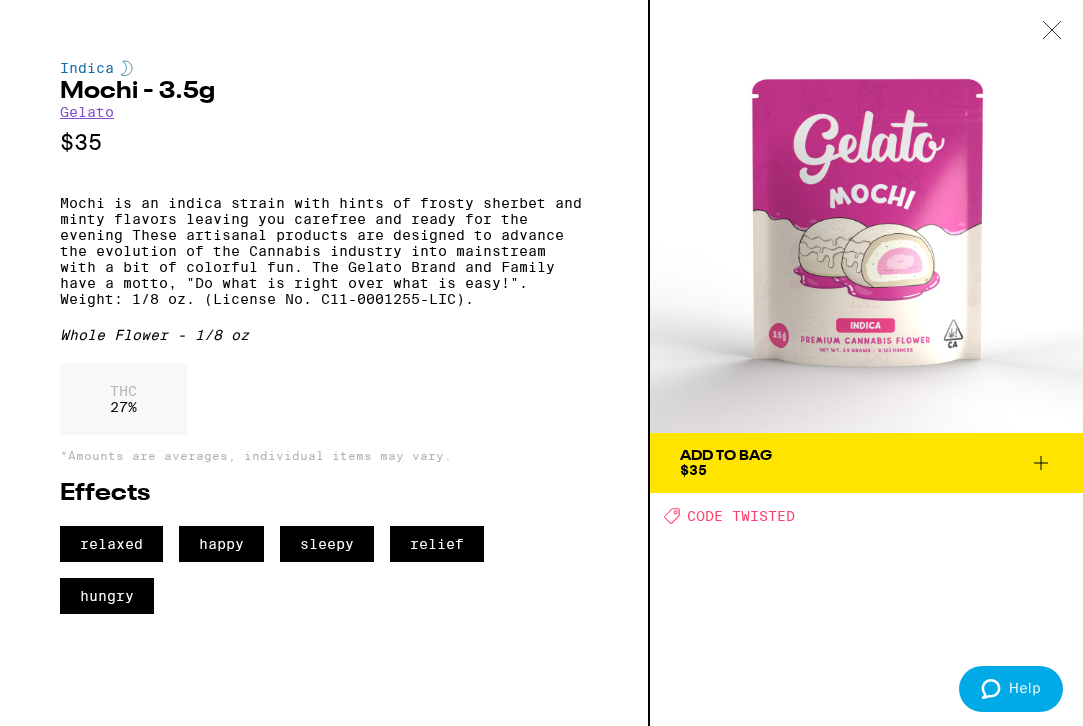 click on "Add To Bag $35" at bounding box center [866, 463] 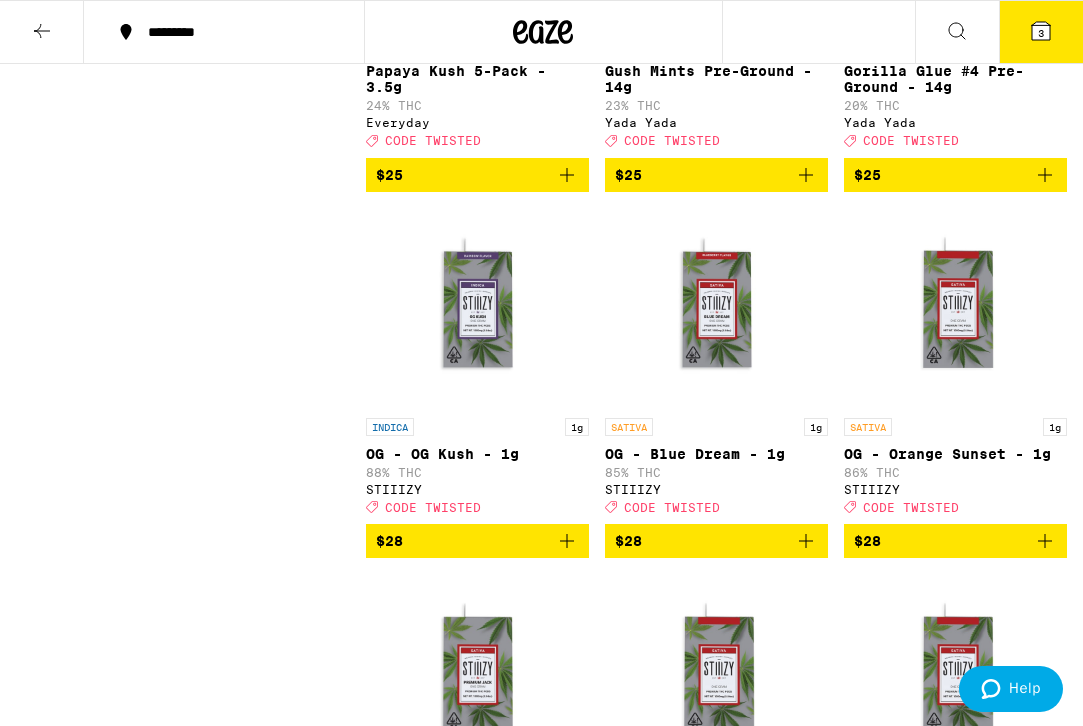 scroll, scrollTop: 6607, scrollLeft: 0, axis: vertical 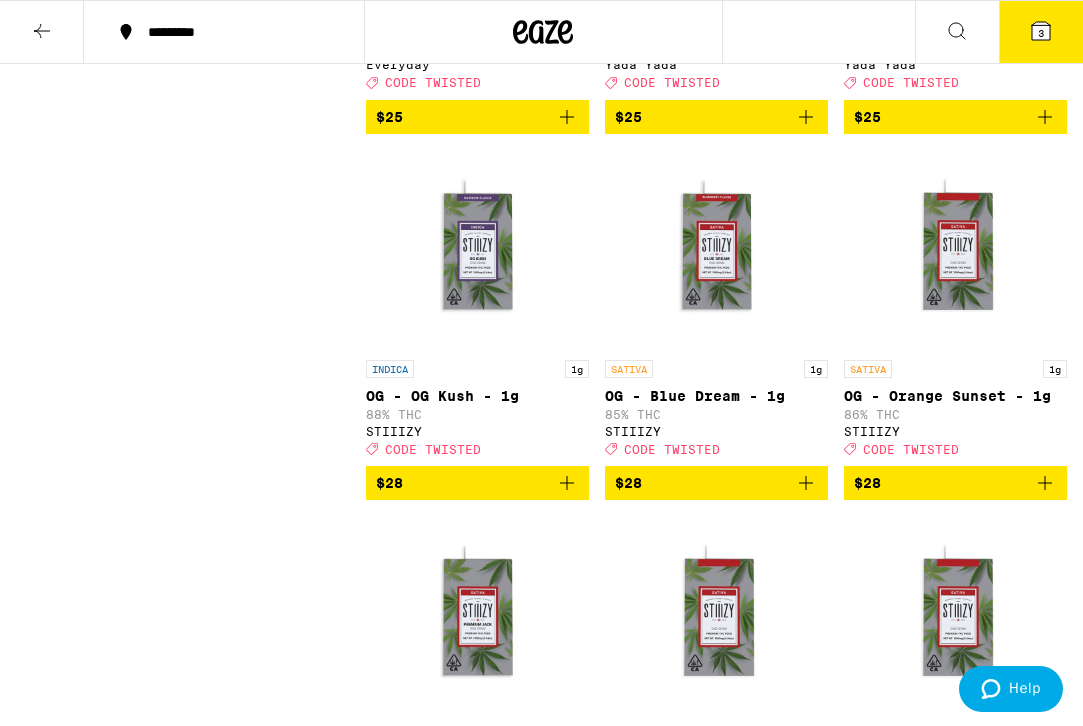 click on "HYBRID 14g Gorilla Glue #4 Pre-Ground - 14g 20% THC Yada Yada Deal Created with Sketch. CODE TWISTED" at bounding box center [955, 33] 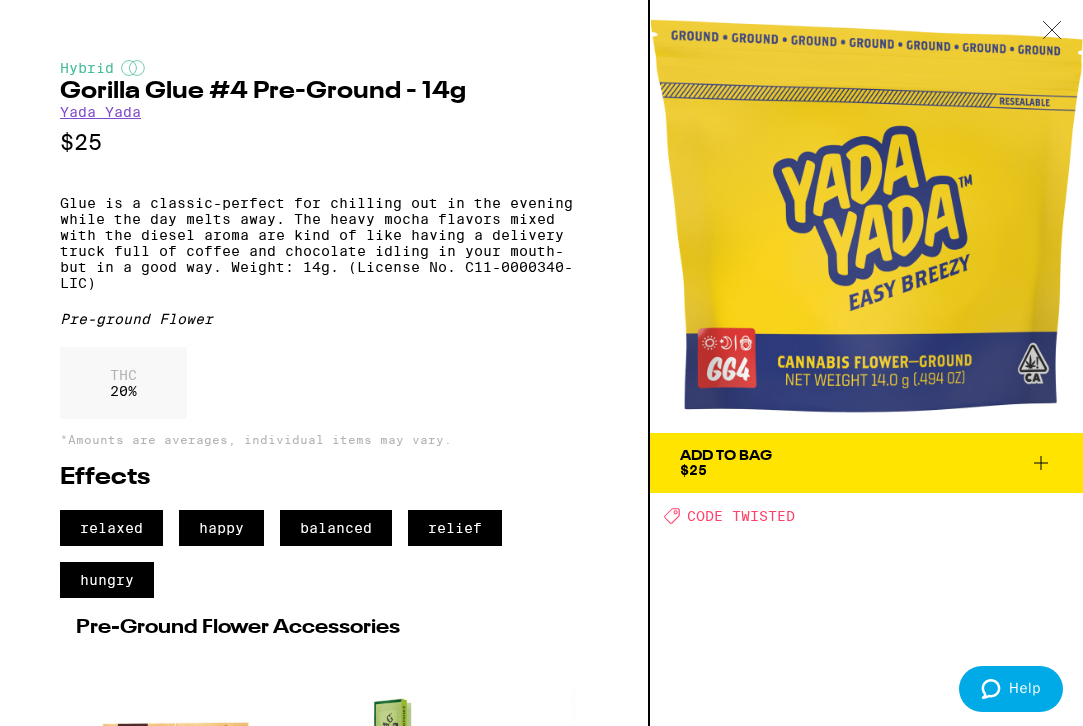 click on "Add To Bag $25" at bounding box center [866, 463] 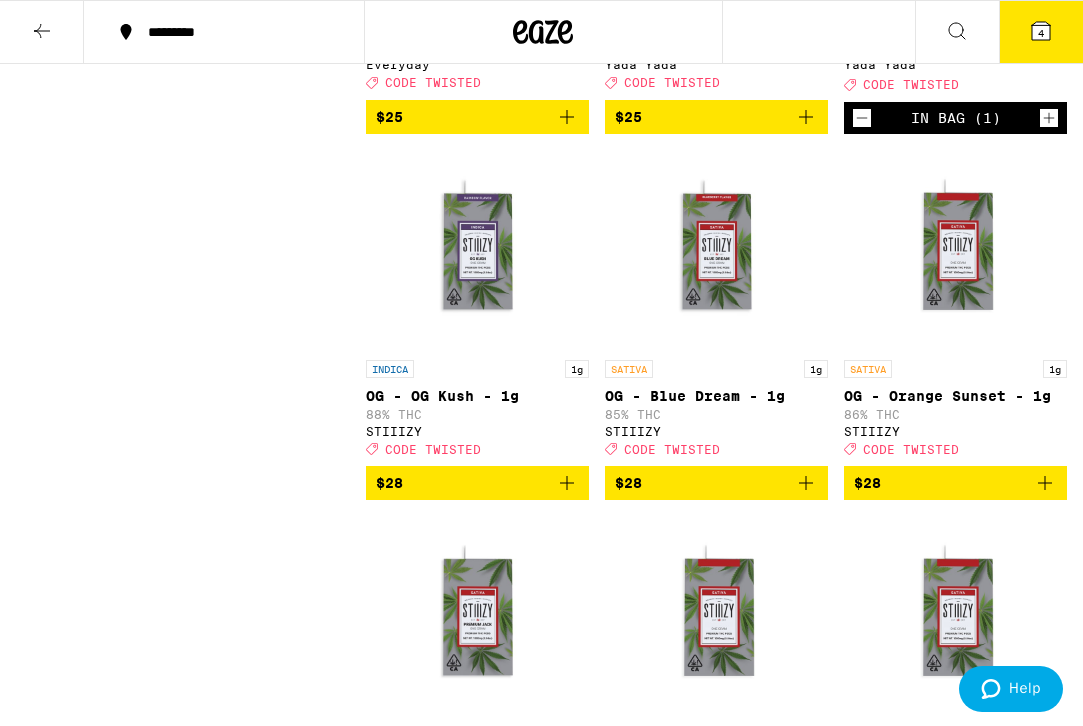 click on "4" at bounding box center [1041, 33] 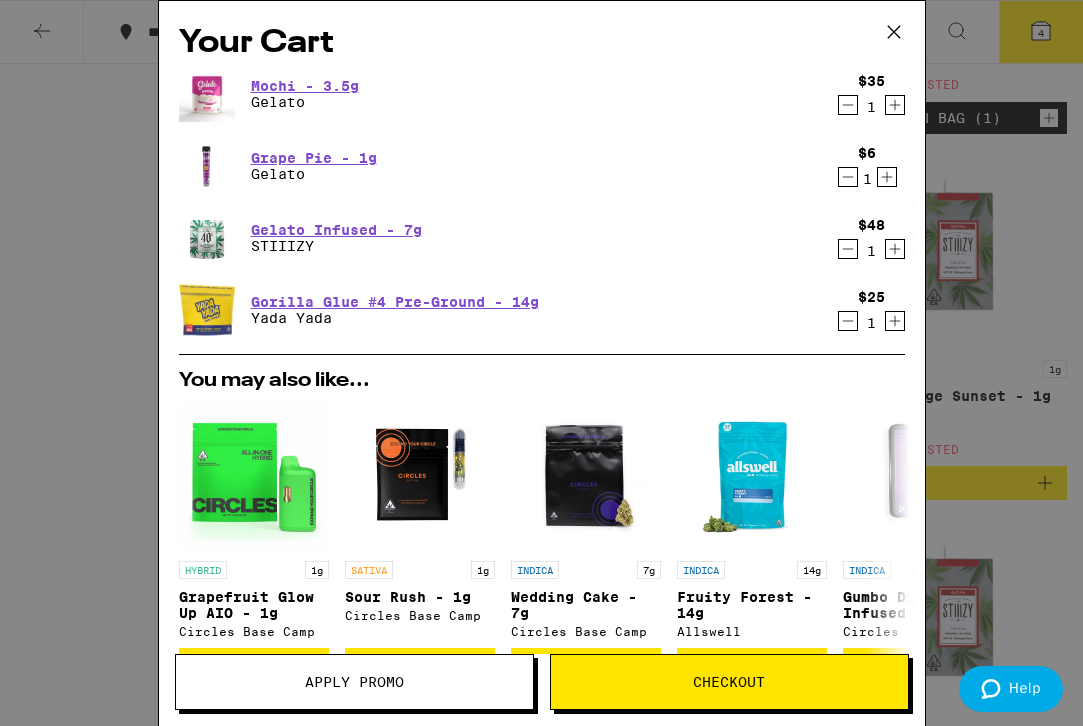 scroll, scrollTop: 350, scrollLeft: 0, axis: vertical 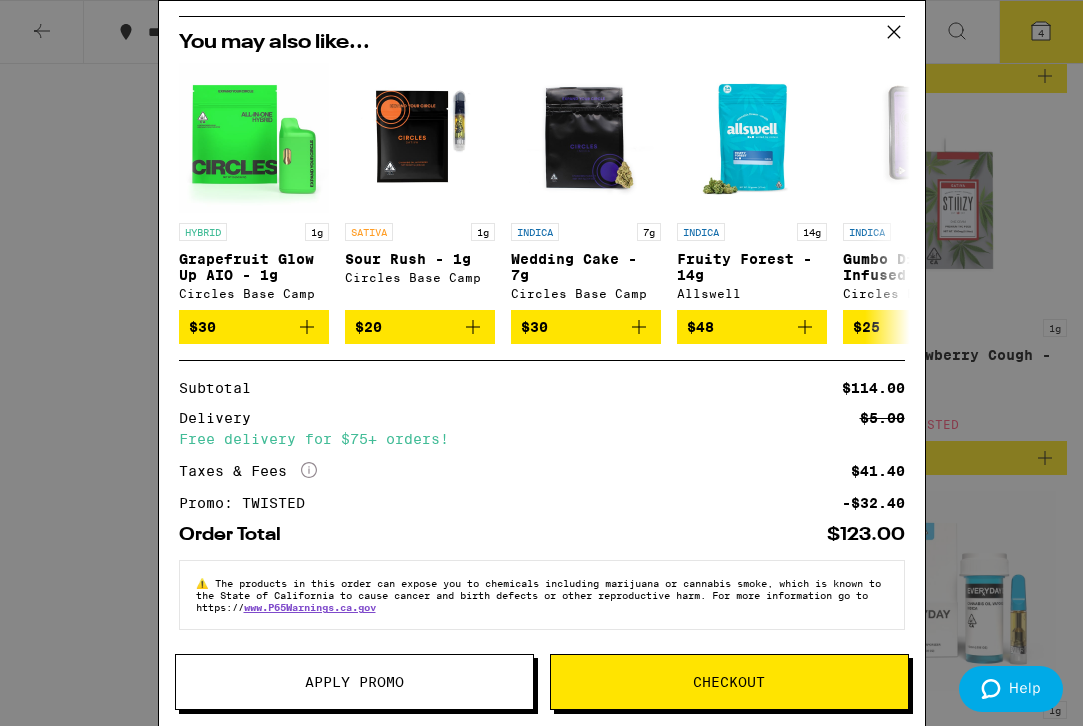 drag, startPoint x: 582, startPoint y: 298, endPoint x: 562, endPoint y: 345, distance: 51.078373 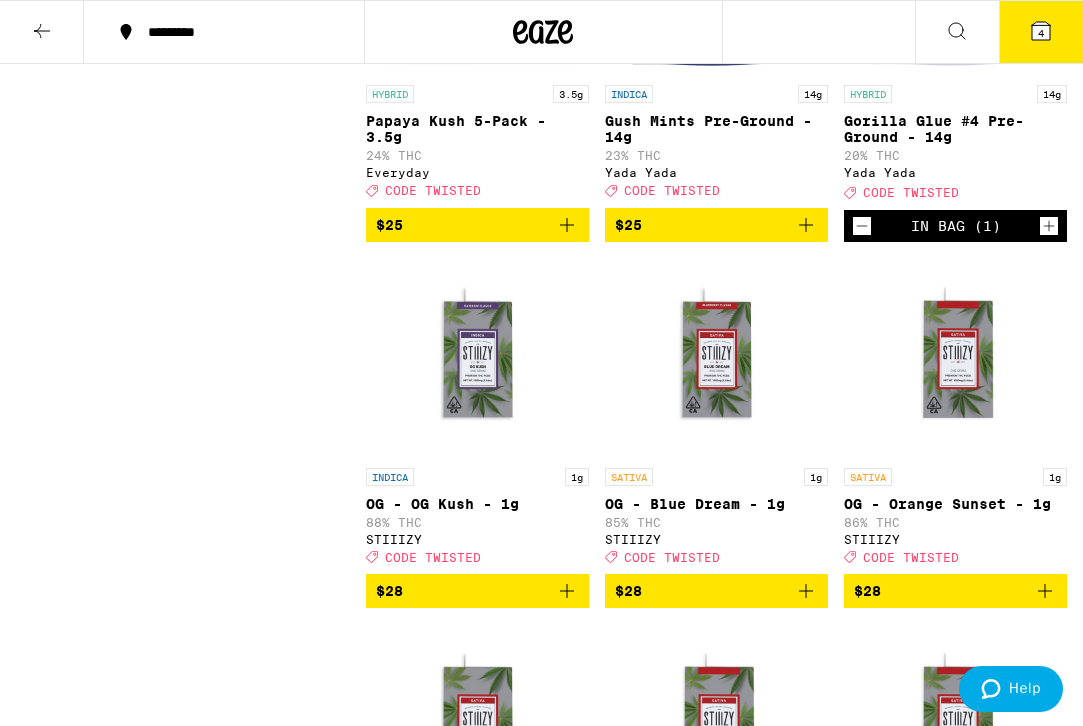 scroll, scrollTop: 6494, scrollLeft: 0, axis: vertical 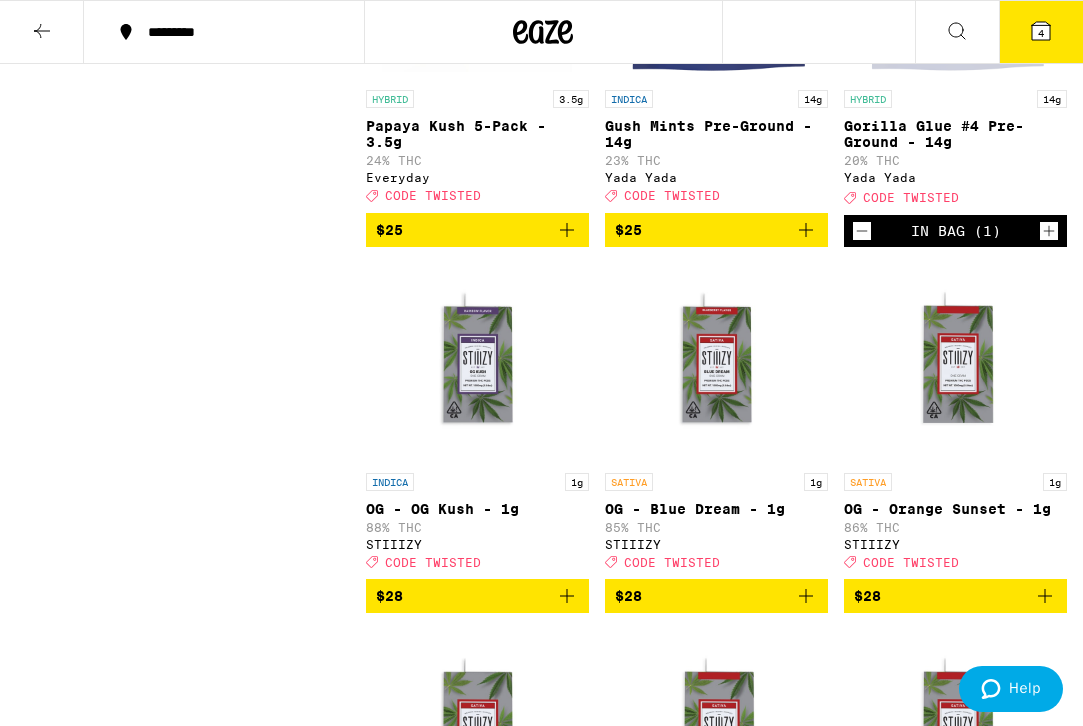 click on "4" at bounding box center [1041, 33] 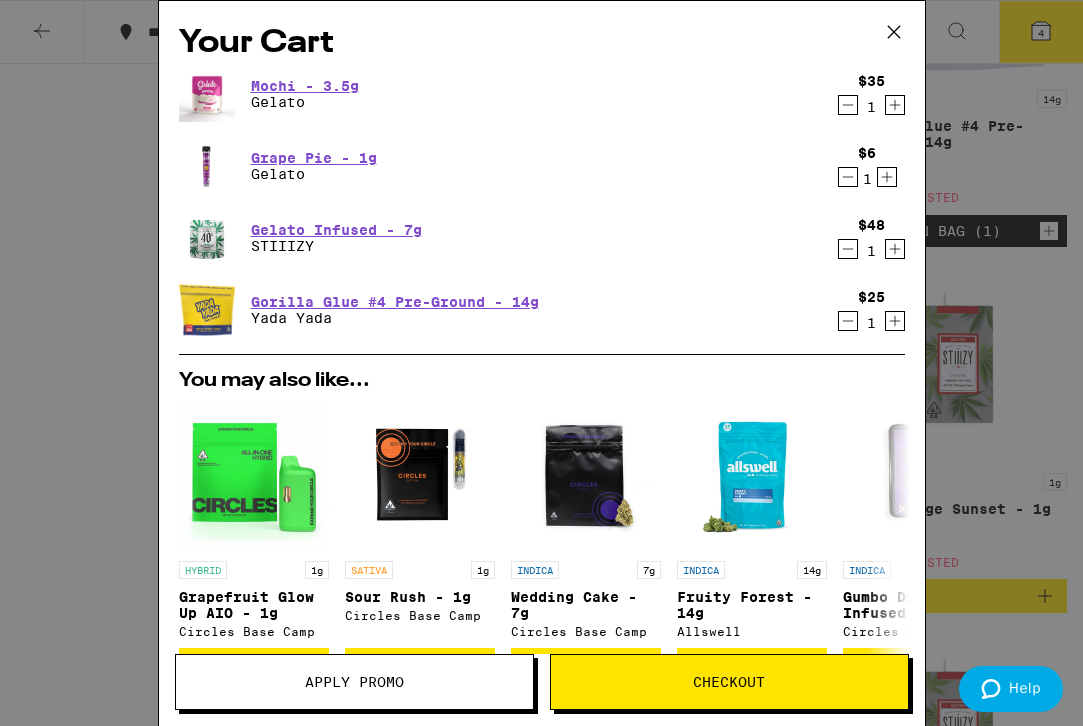 click 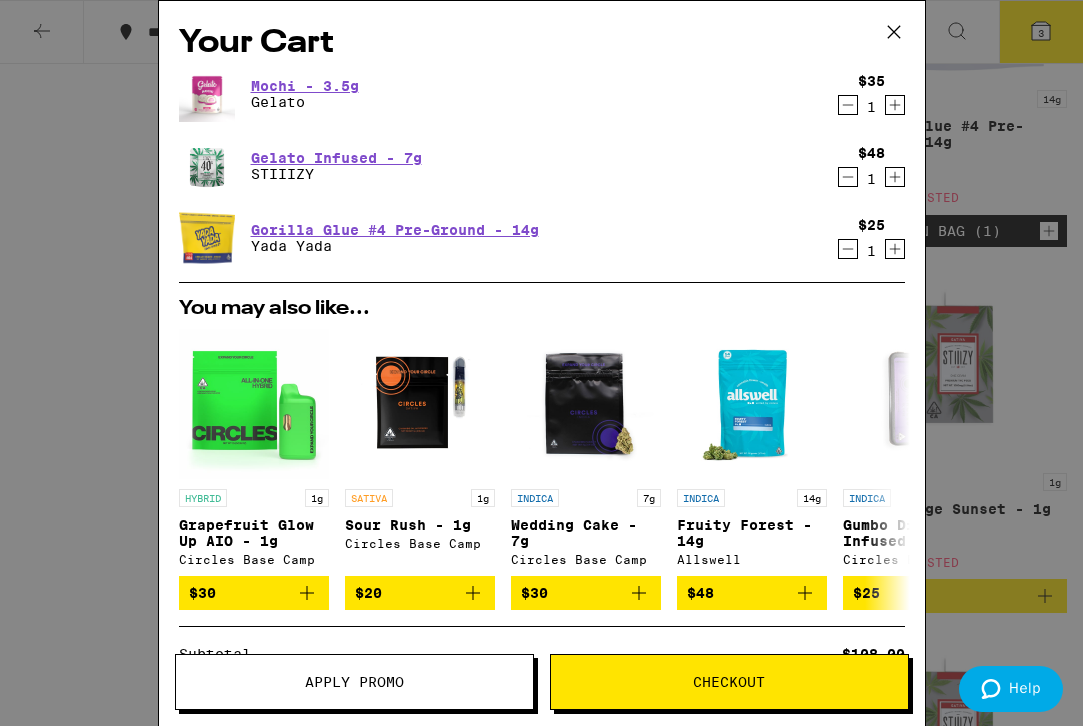 scroll, scrollTop: 278, scrollLeft: 0, axis: vertical 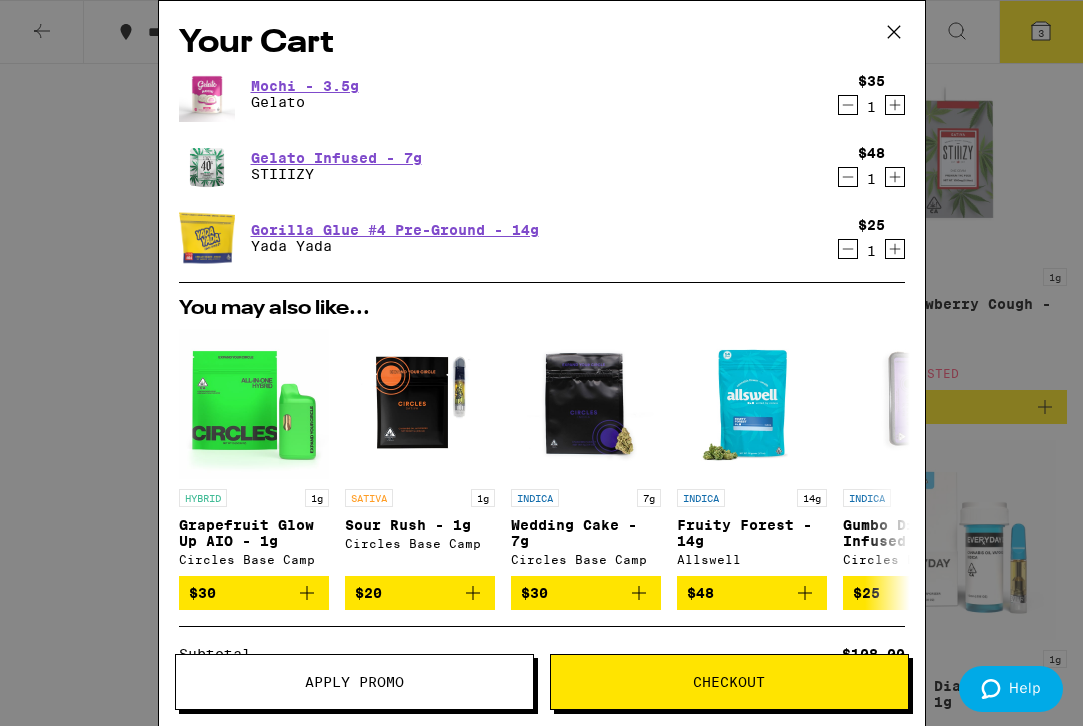 drag, startPoint x: 642, startPoint y: 139, endPoint x: 695, endPoint y: 212, distance: 90.21086 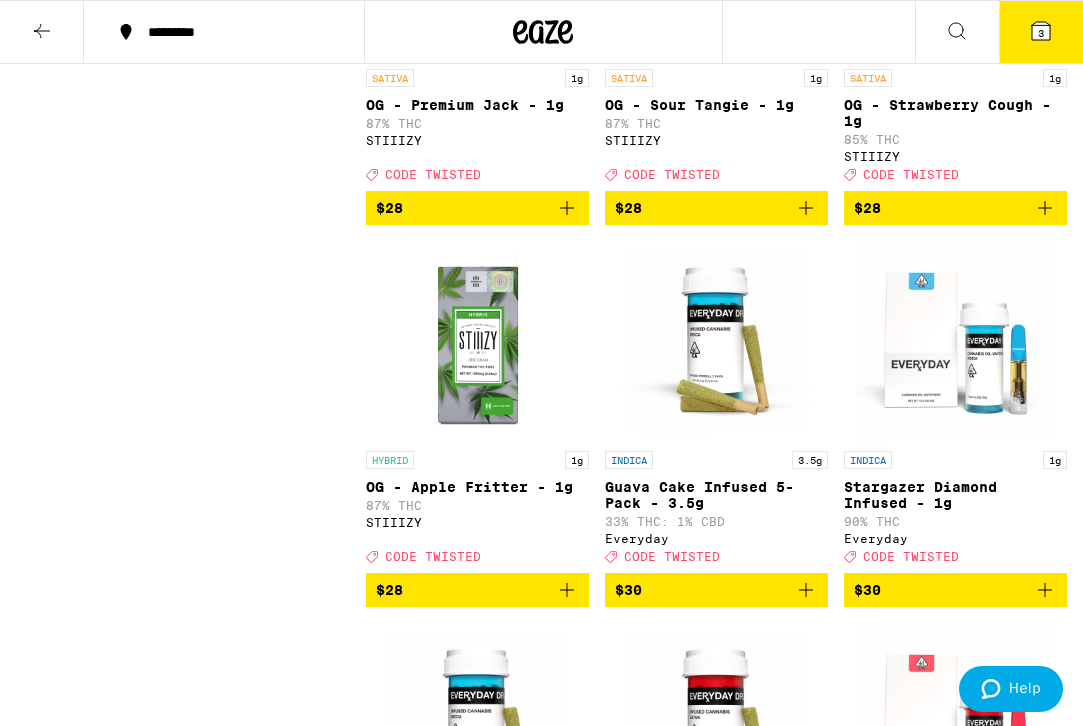 scroll, scrollTop: 7267, scrollLeft: 0, axis: vertical 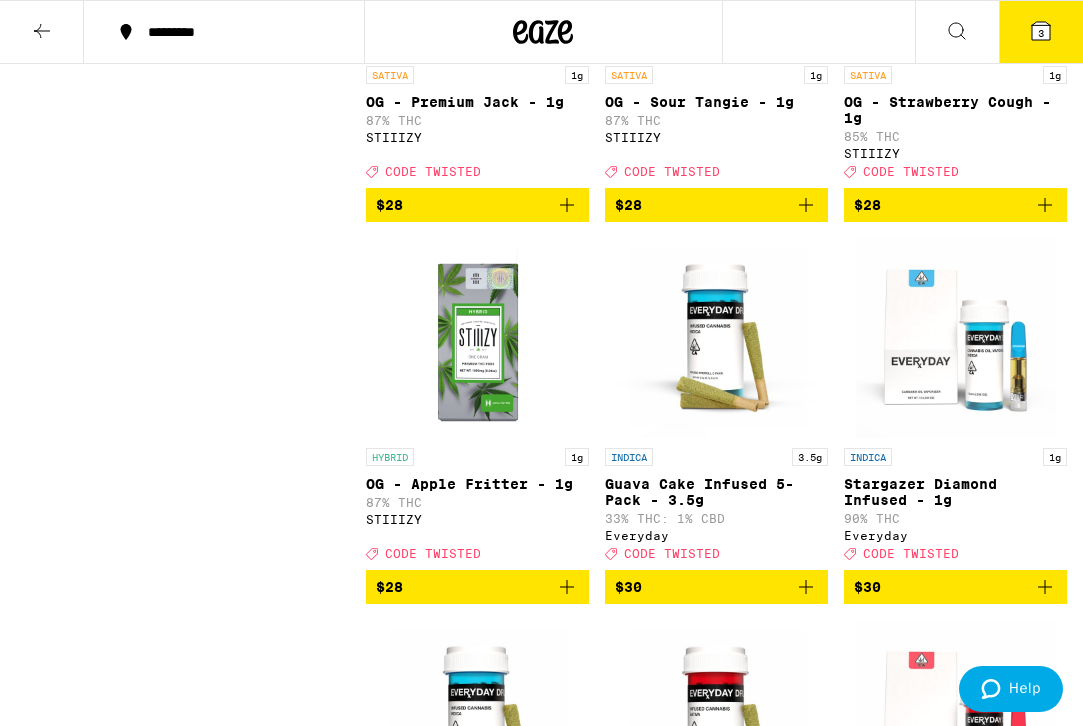 click on "3" at bounding box center [1041, 32] 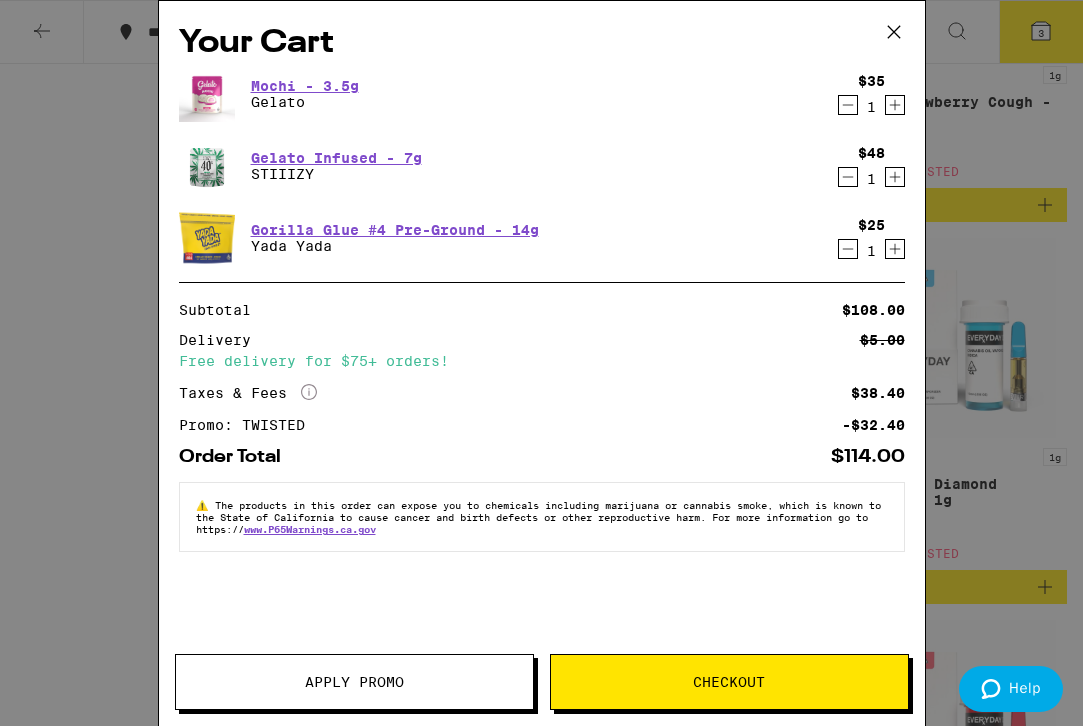 drag, startPoint x: 693, startPoint y: 326, endPoint x: 700, endPoint y: 474, distance: 148.16545 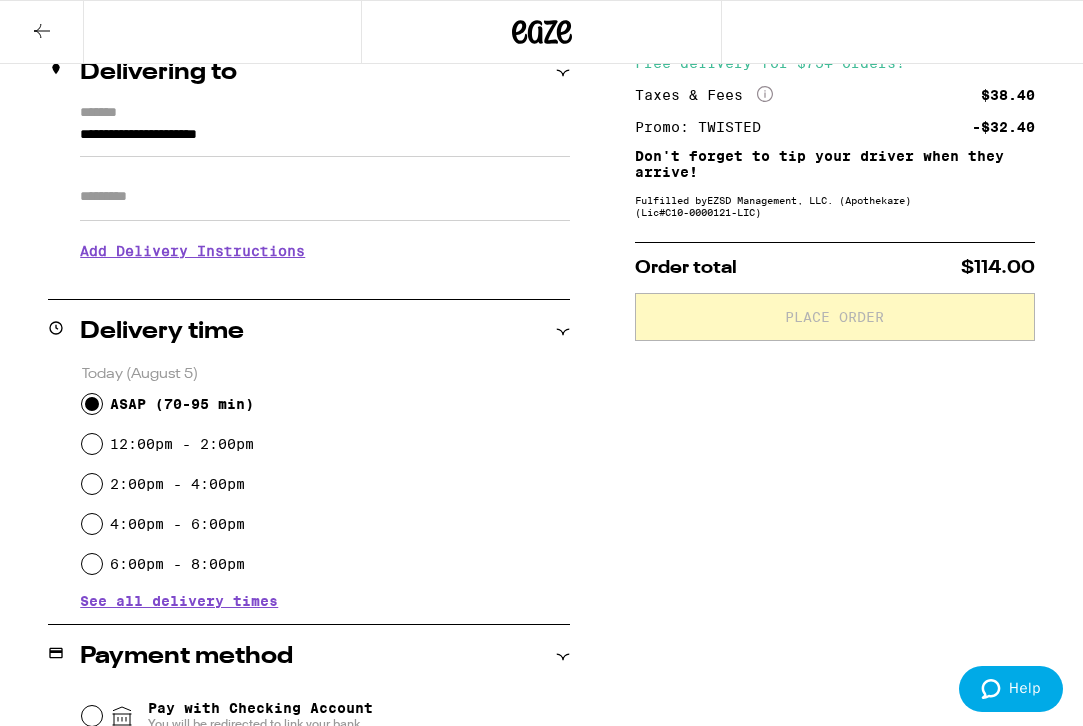 scroll, scrollTop: 0, scrollLeft: 0, axis: both 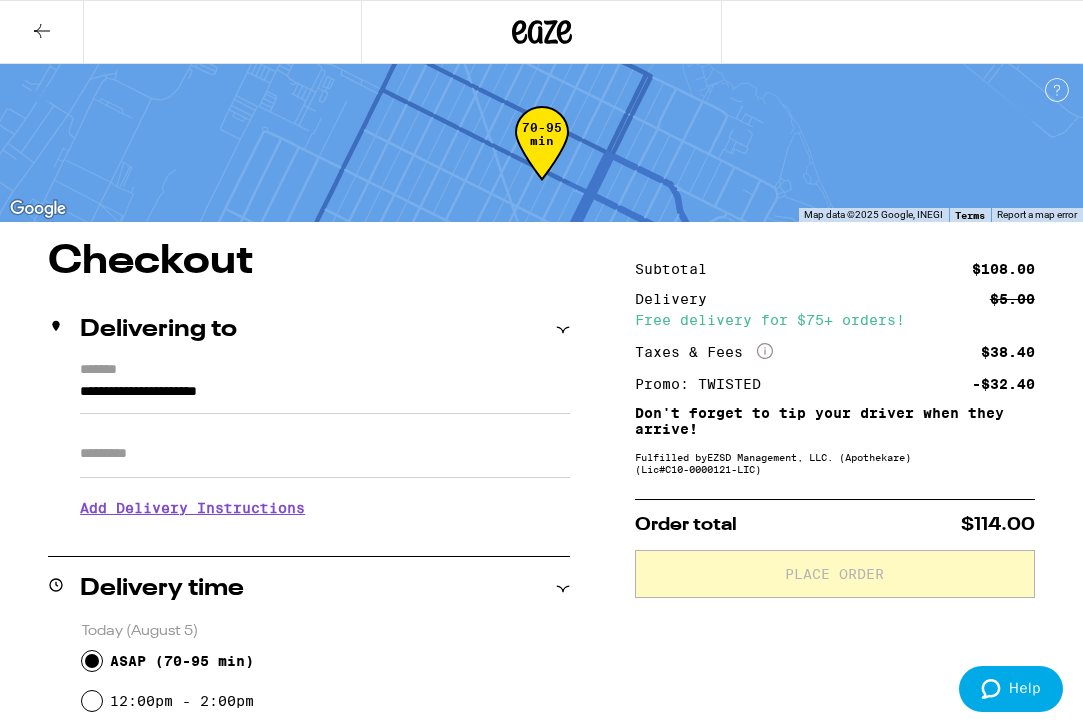 drag, startPoint x: 373, startPoint y: 378, endPoint x: 359, endPoint y: 336, distance: 44.27189 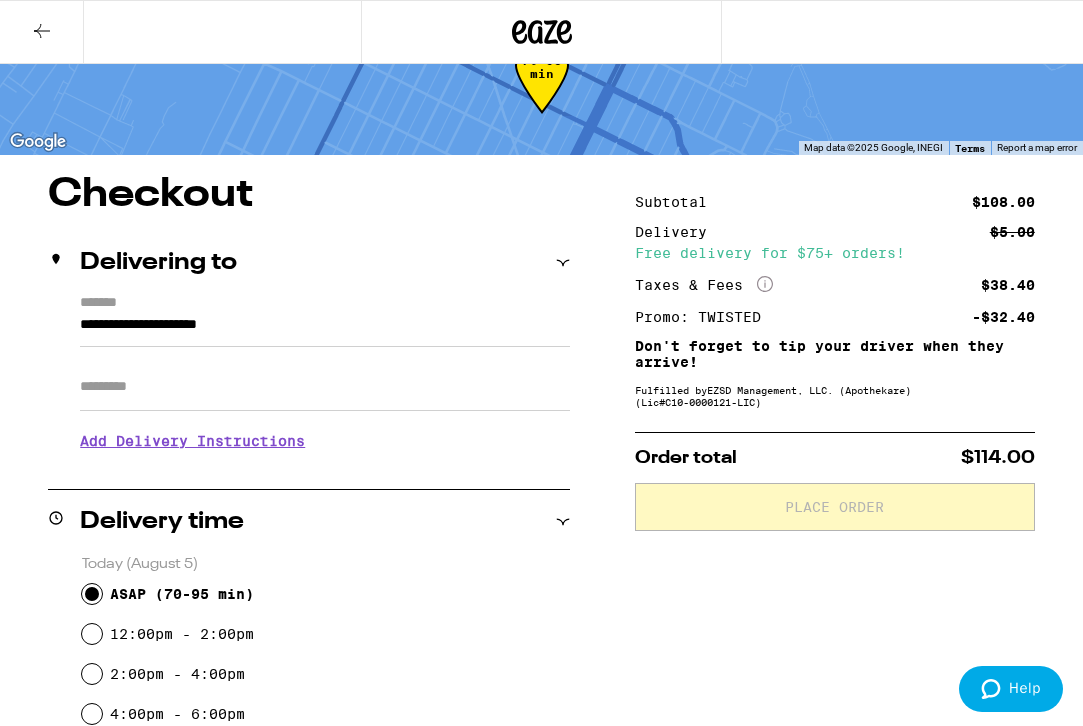 scroll, scrollTop: 84, scrollLeft: 0, axis: vertical 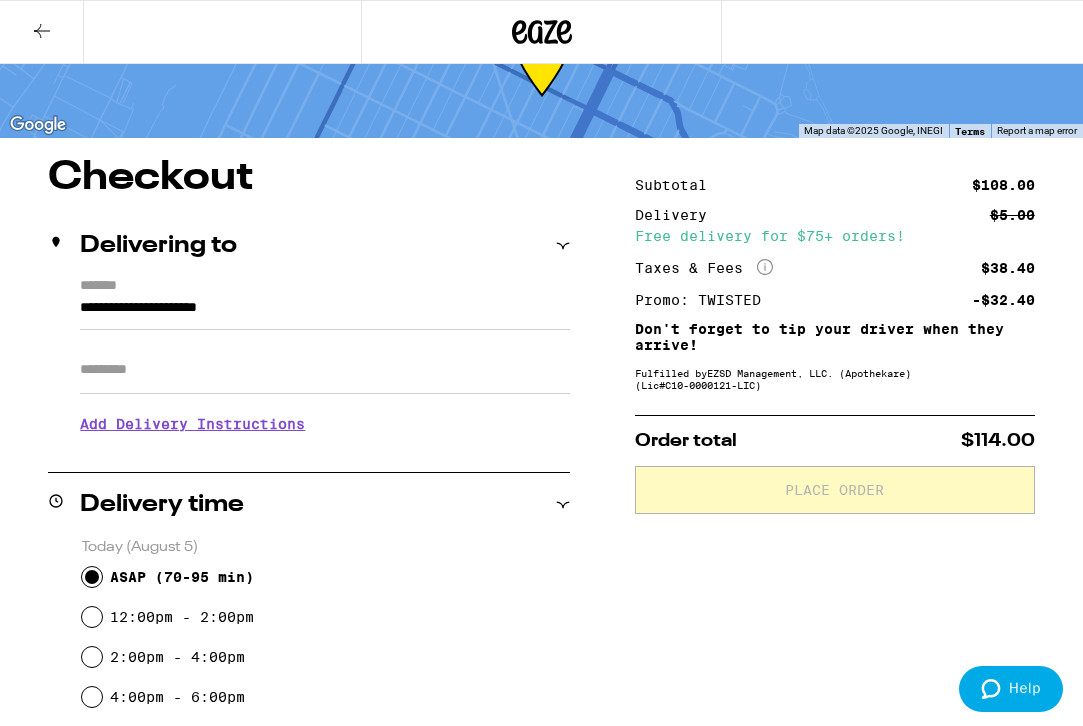 drag, startPoint x: 412, startPoint y: 356, endPoint x: 407, endPoint y: 366, distance: 11.18034 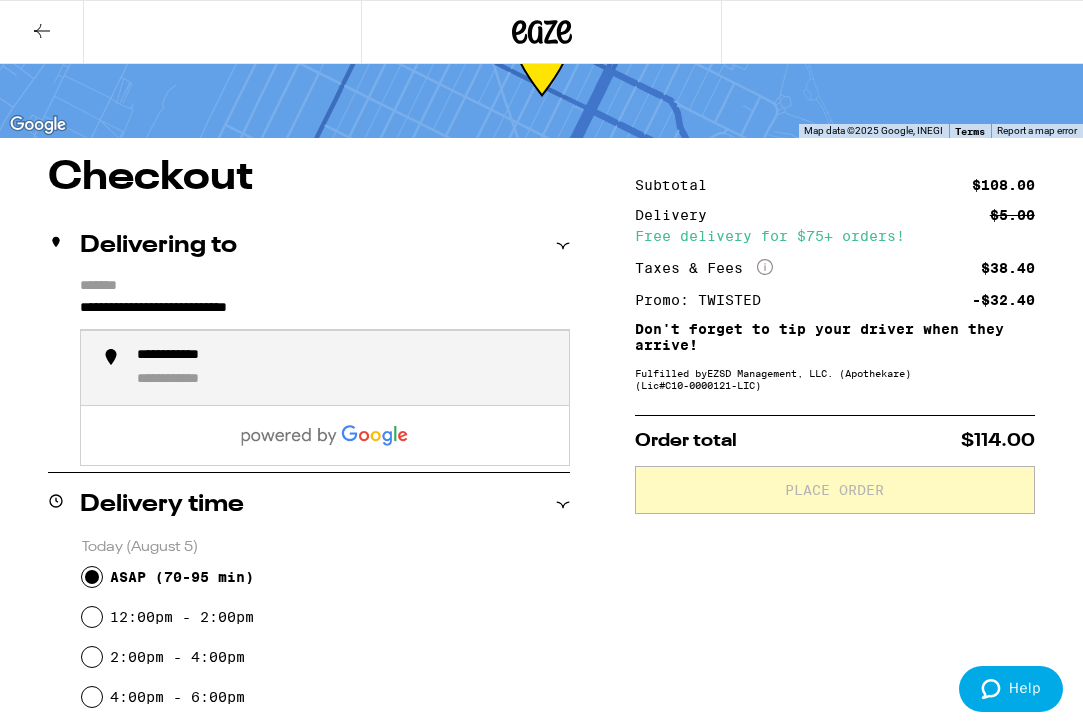 type on "**********" 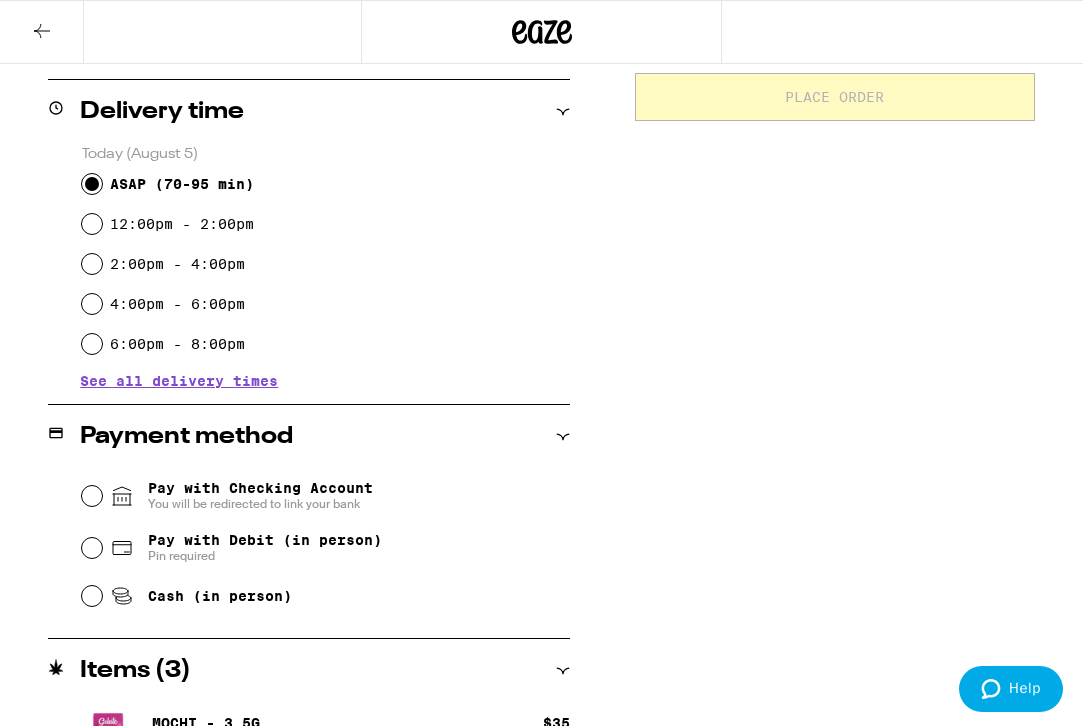 scroll, scrollTop: 671, scrollLeft: 0, axis: vertical 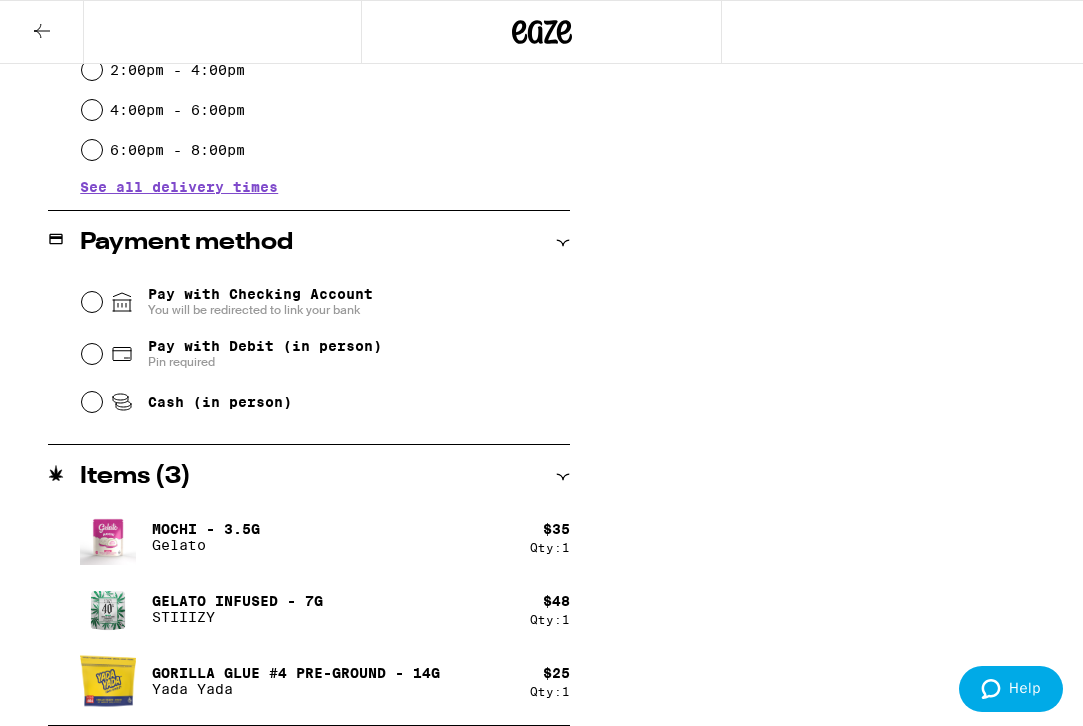 drag, startPoint x: 455, startPoint y: 185, endPoint x: 379, endPoint y: 237, distance: 92.086914 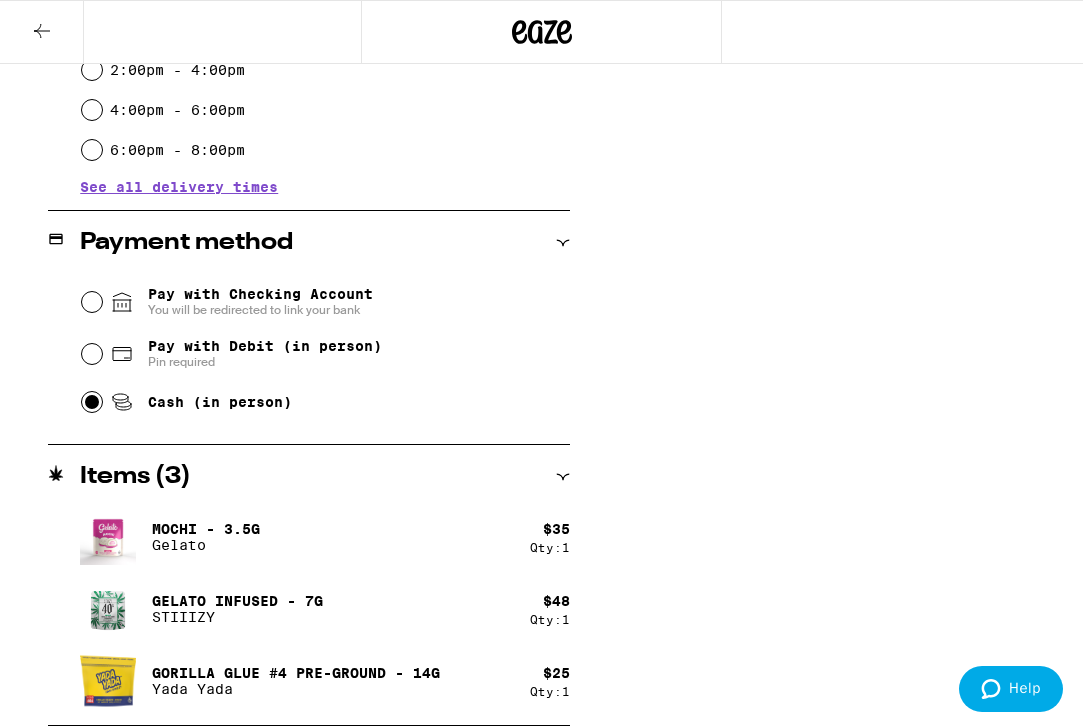 radio on "true" 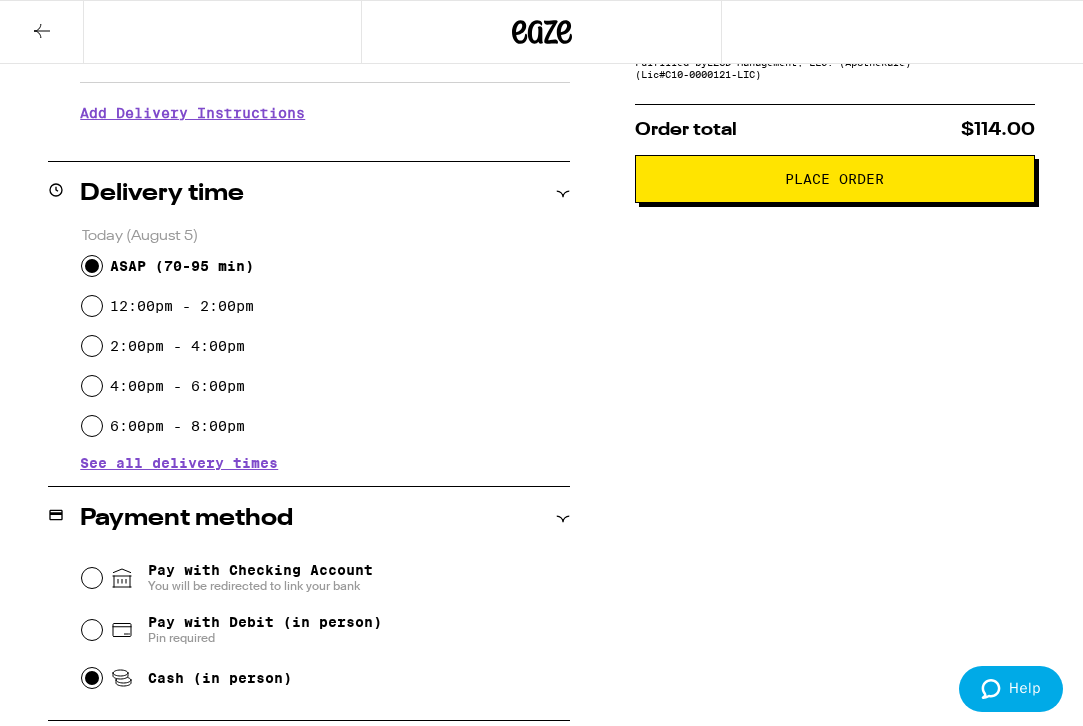 scroll, scrollTop: 0, scrollLeft: 0, axis: both 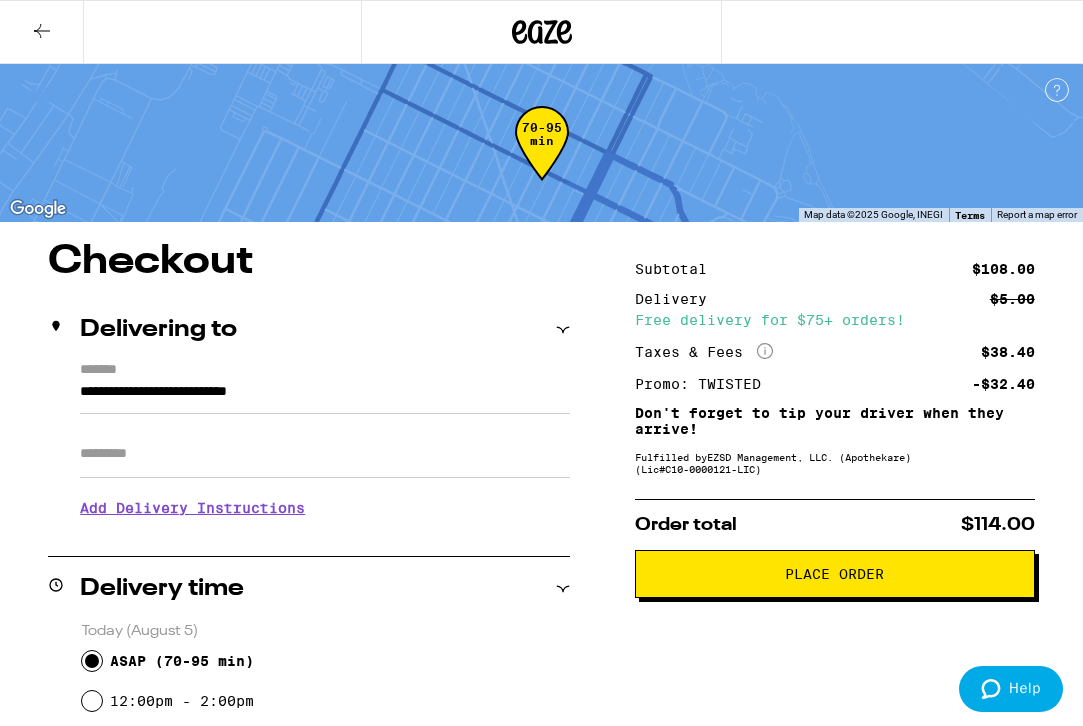 drag, startPoint x: 562, startPoint y: 643, endPoint x: 726, endPoint y: 482, distance: 229.81949 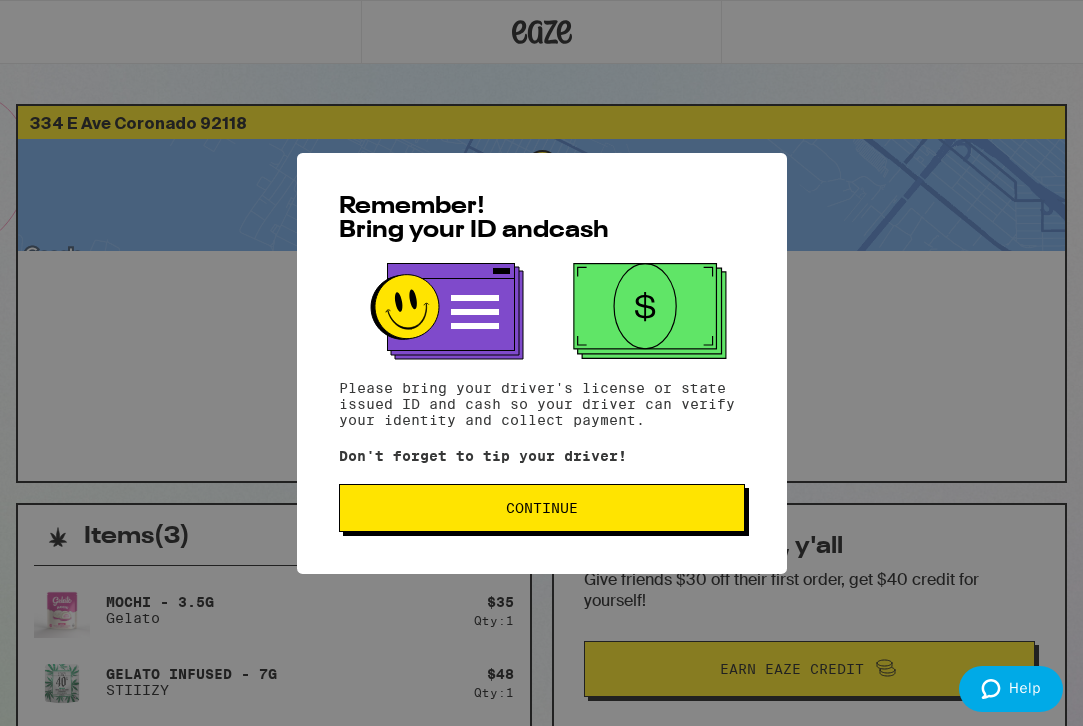 click on "Continue" at bounding box center (542, 508) 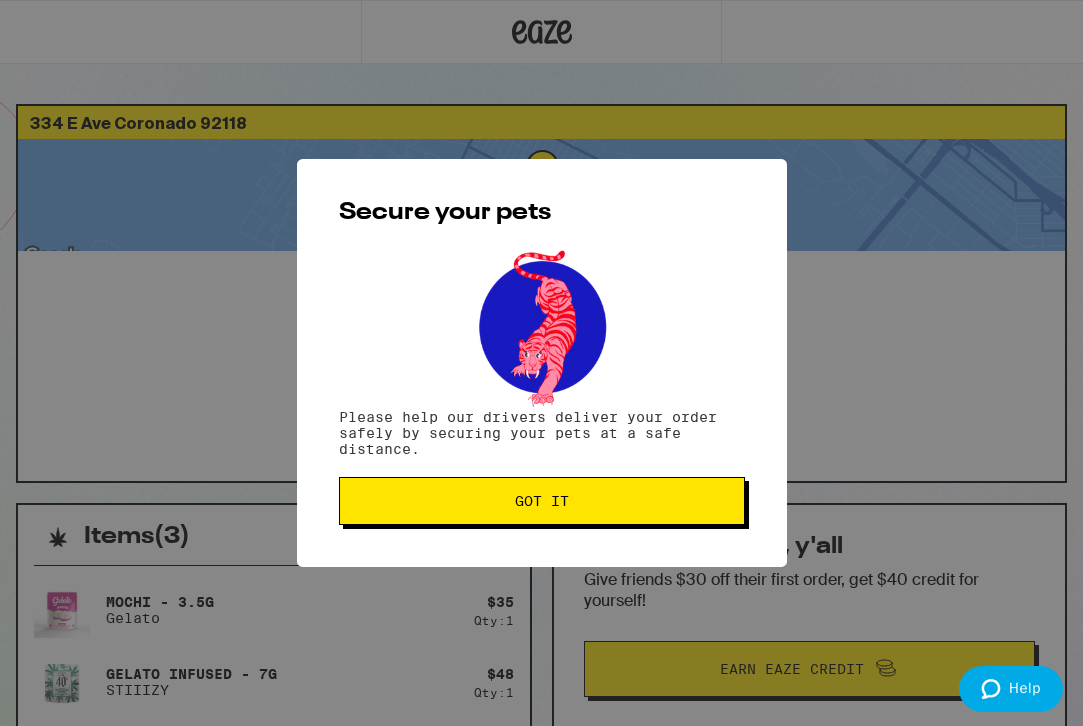 click on "Got it" at bounding box center (542, 501) 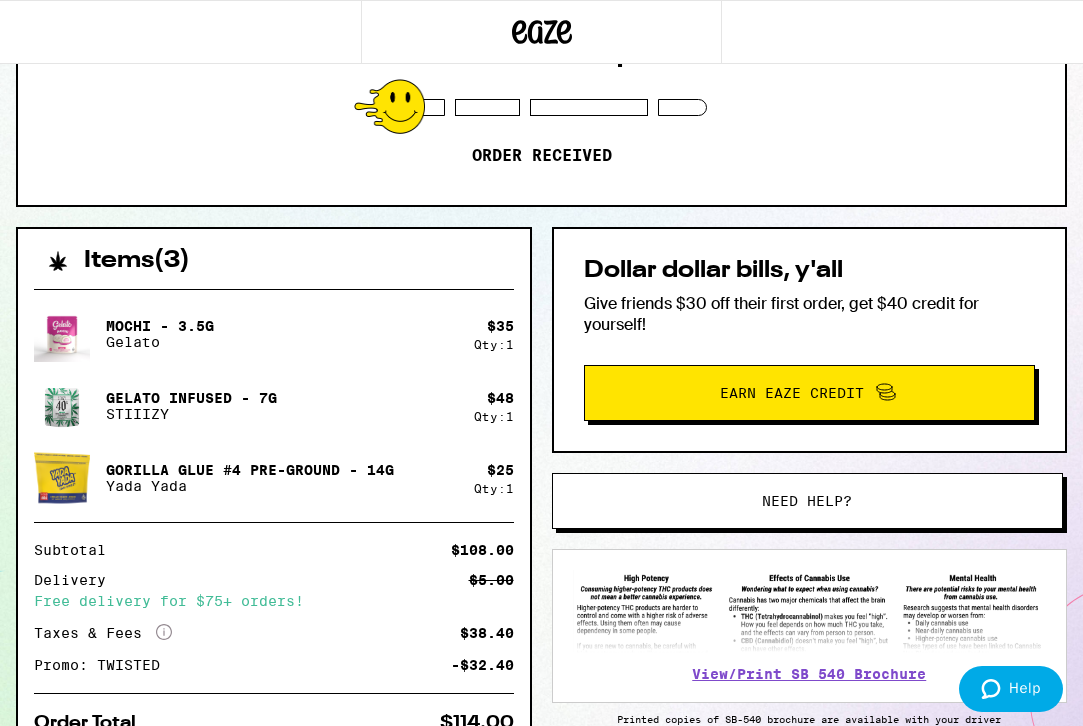 scroll, scrollTop: 277, scrollLeft: 0, axis: vertical 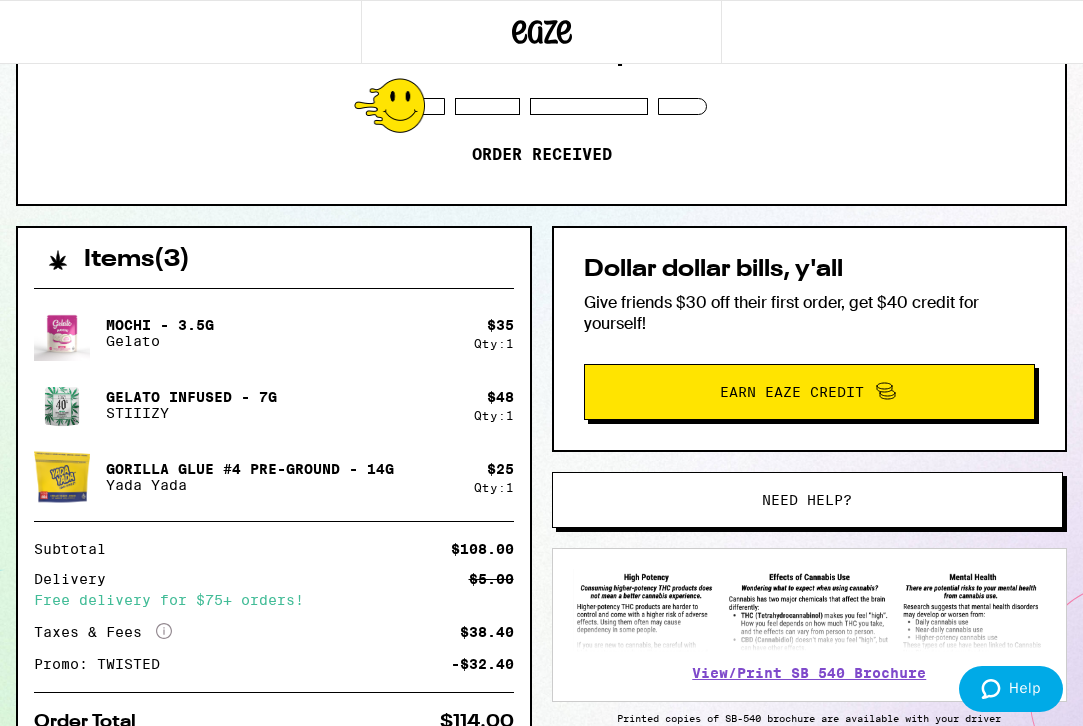 click at bounding box center (541, 32) 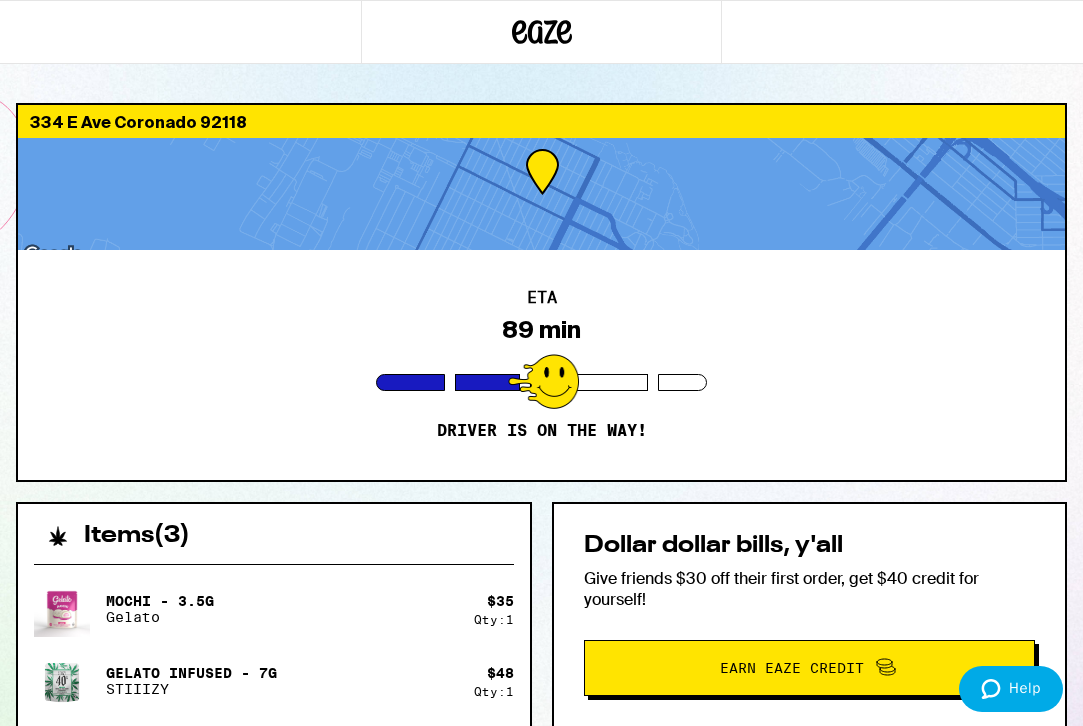 scroll, scrollTop: 0, scrollLeft: 0, axis: both 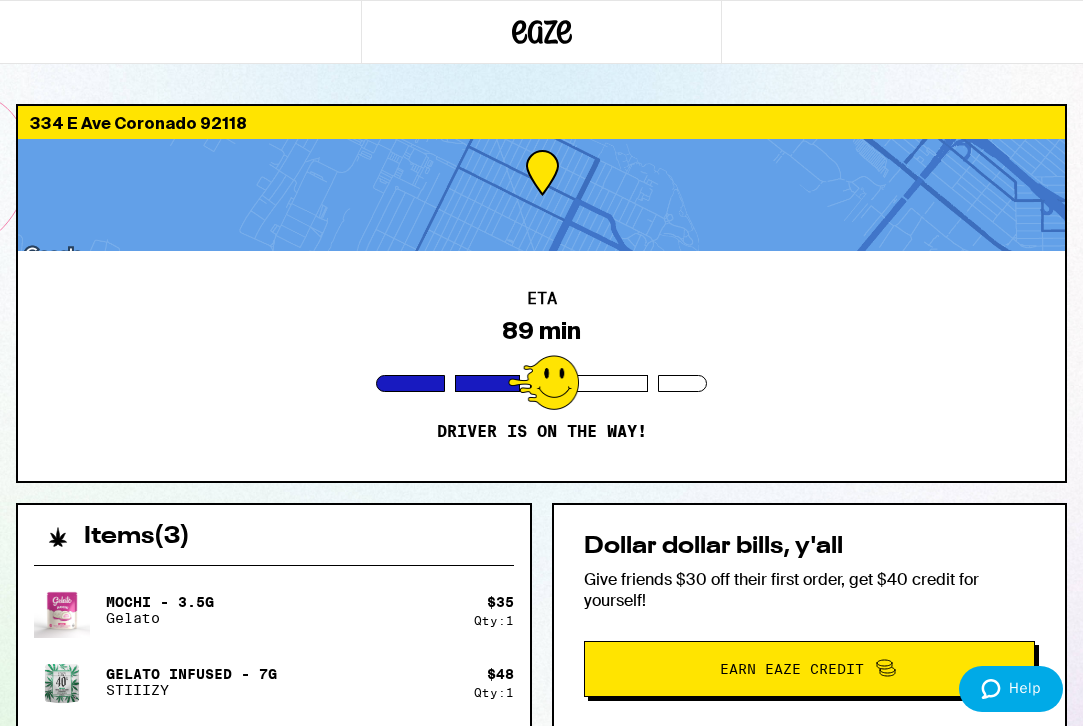 drag, startPoint x: 608, startPoint y: 218, endPoint x: 601, endPoint y: 306, distance: 88.27797 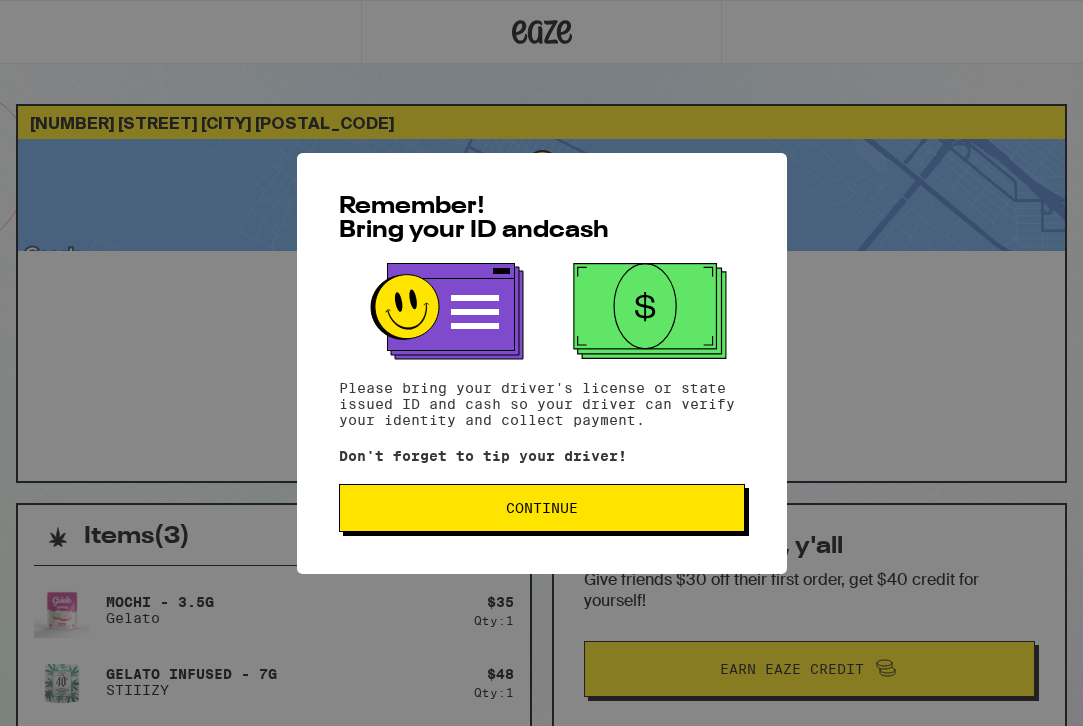 scroll, scrollTop: 0, scrollLeft: 0, axis: both 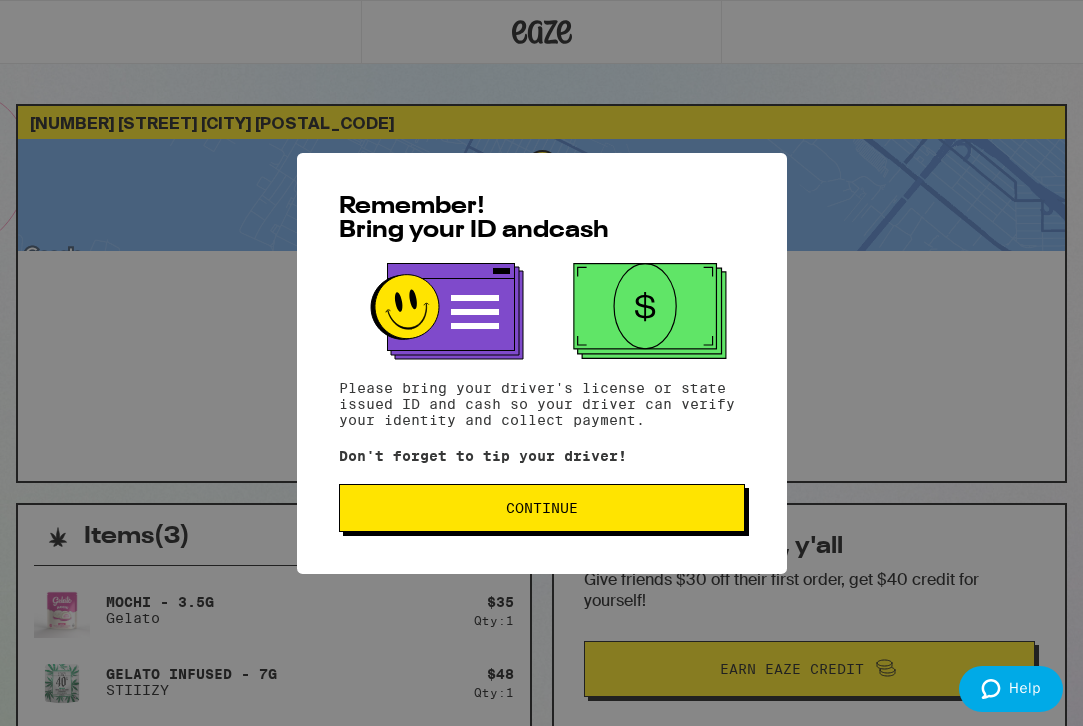 click on "Continue" at bounding box center (542, 508) 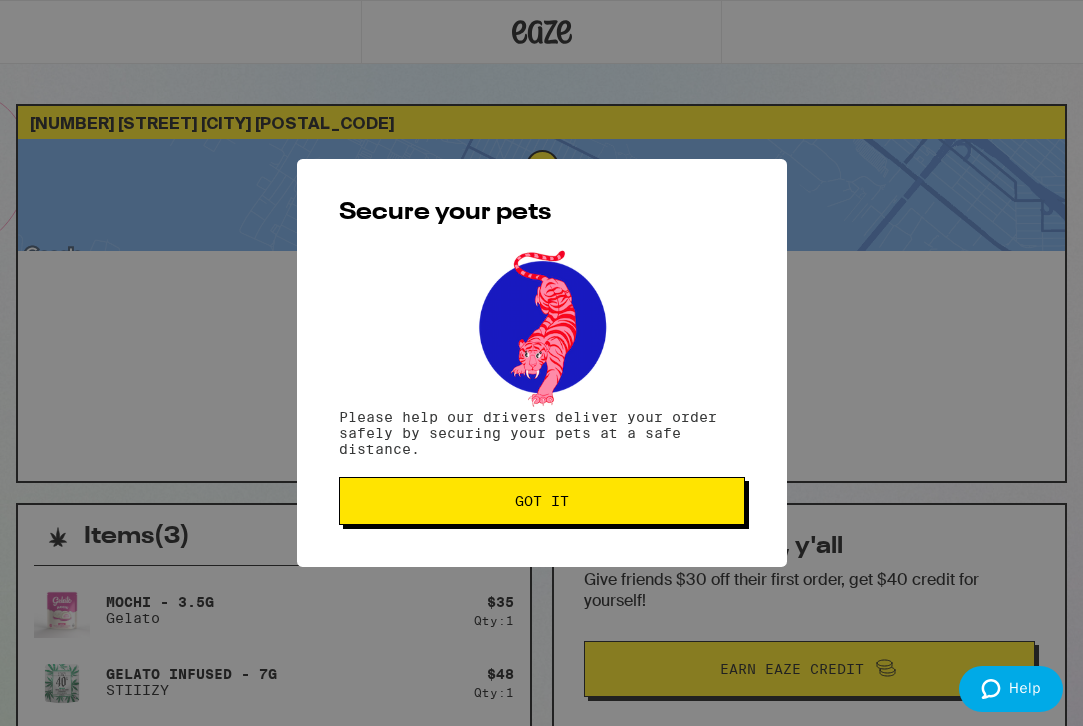 click on "Got it" at bounding box center (542, 501) 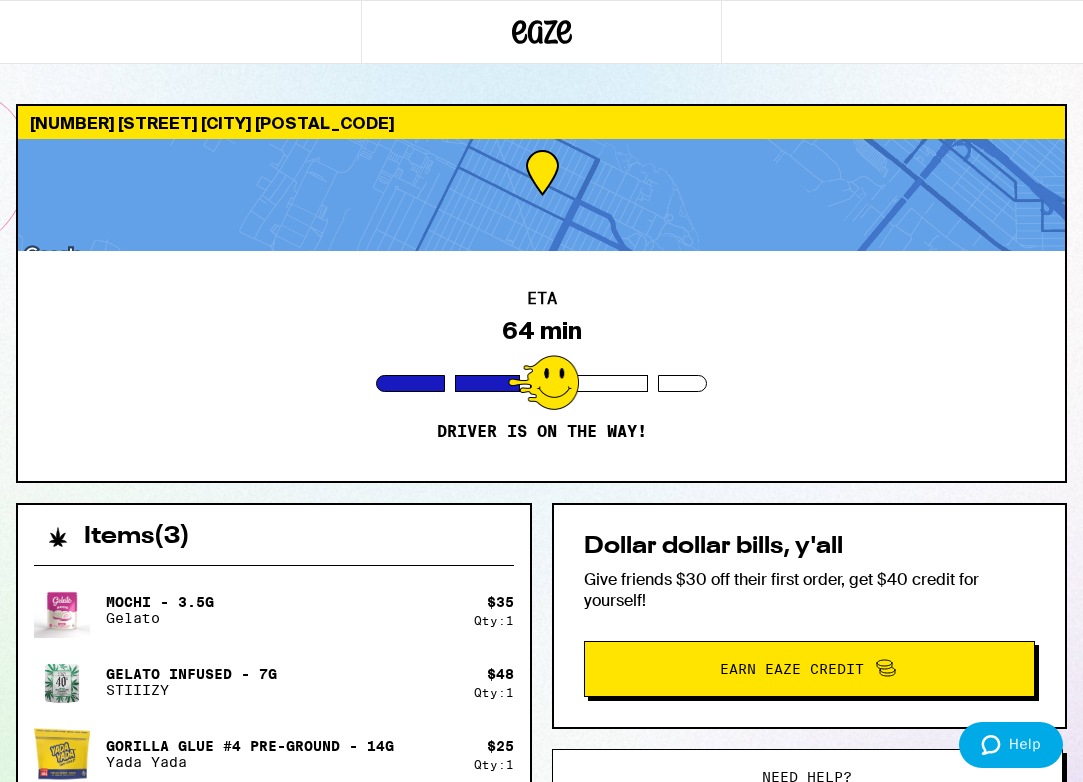 scroll, scrollTop: 0, scrollLeft: 0, axis: both 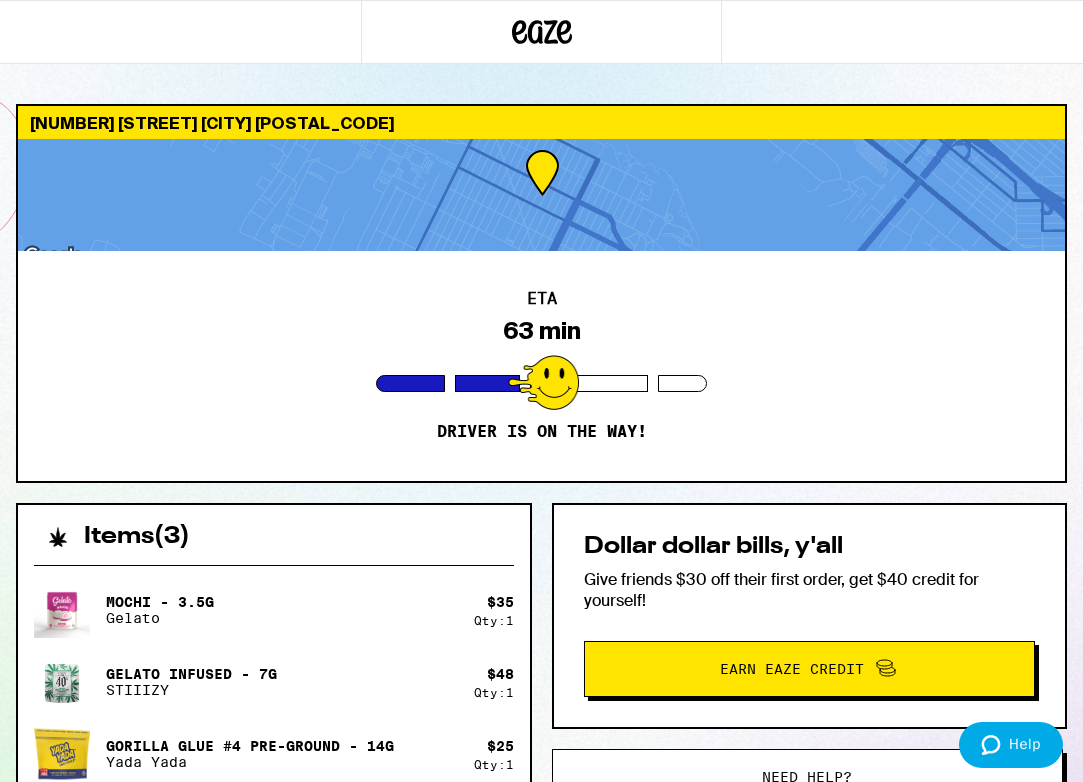 click at bounding box center [541, 32] 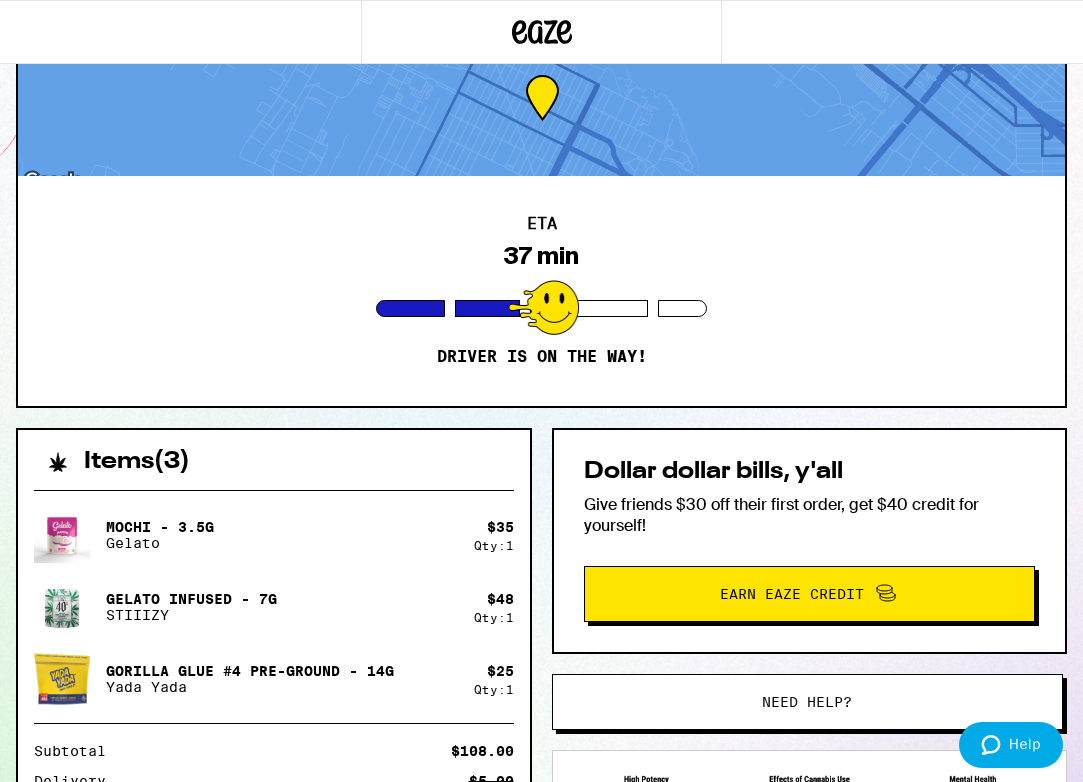 scroll, scrollTop: 225, scrollLeft: 0, axis: vertical 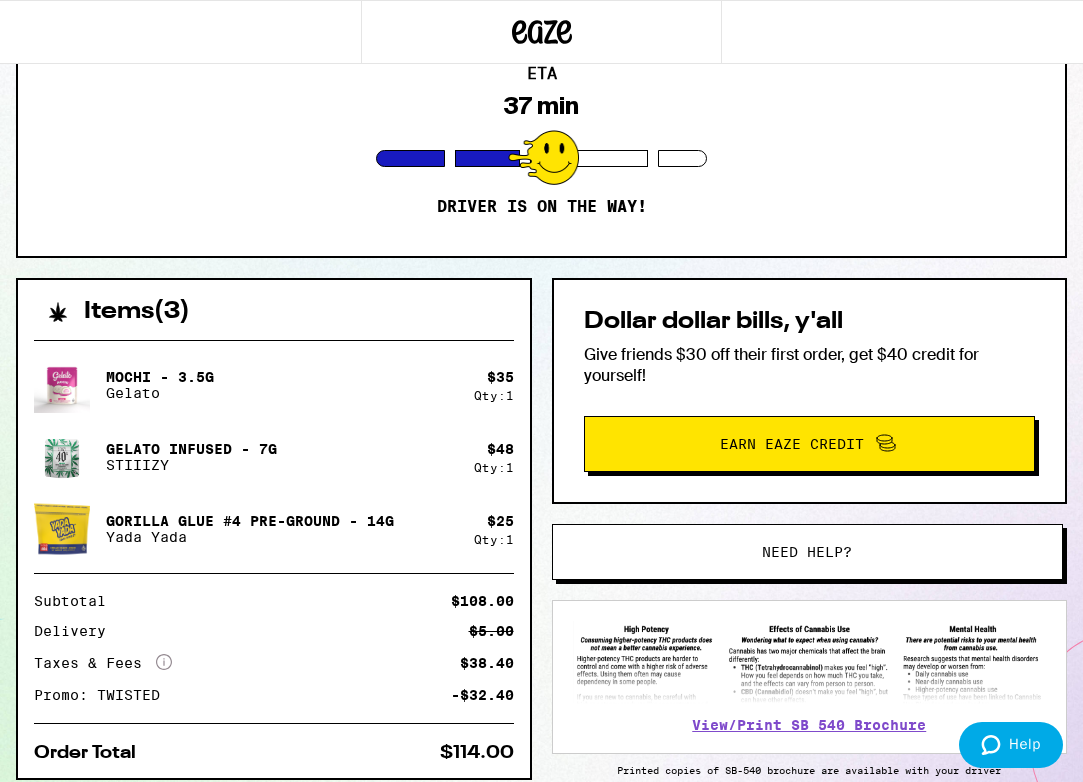 drag, startPoint x: 355, startPoint y: 364, endPoint x: 366, endPoint y: 307, distance: 58.0517 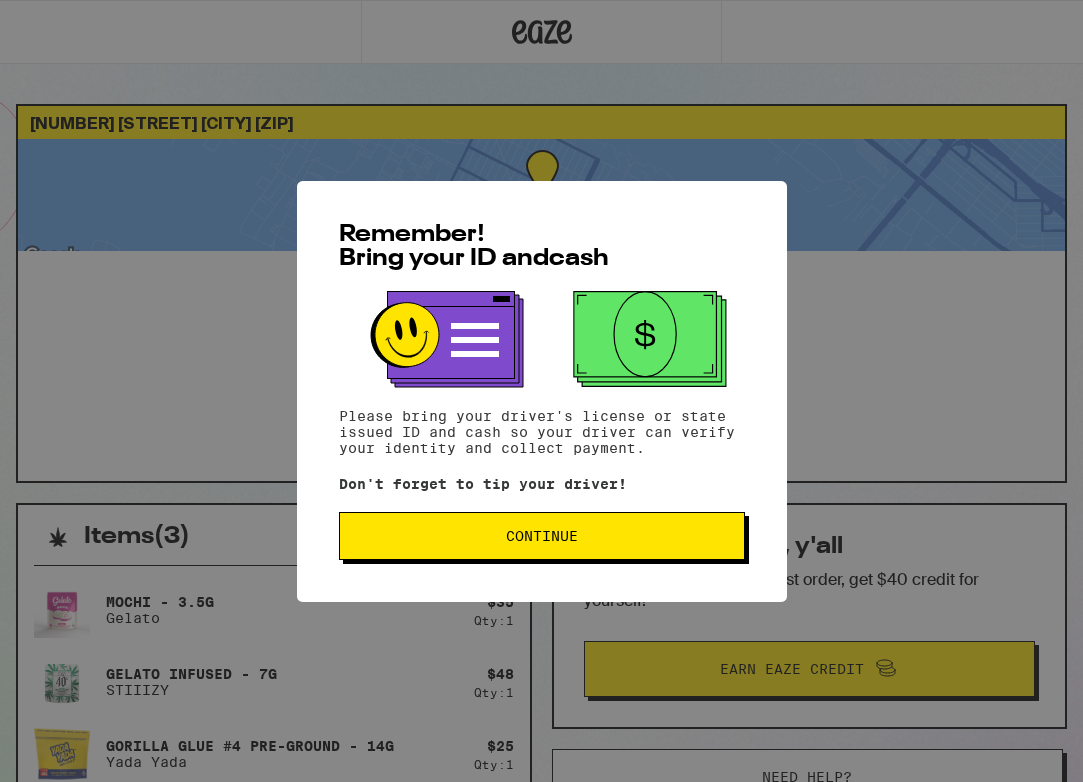scroll, scrollTop: 0, scrollLeft: 0, axis: both 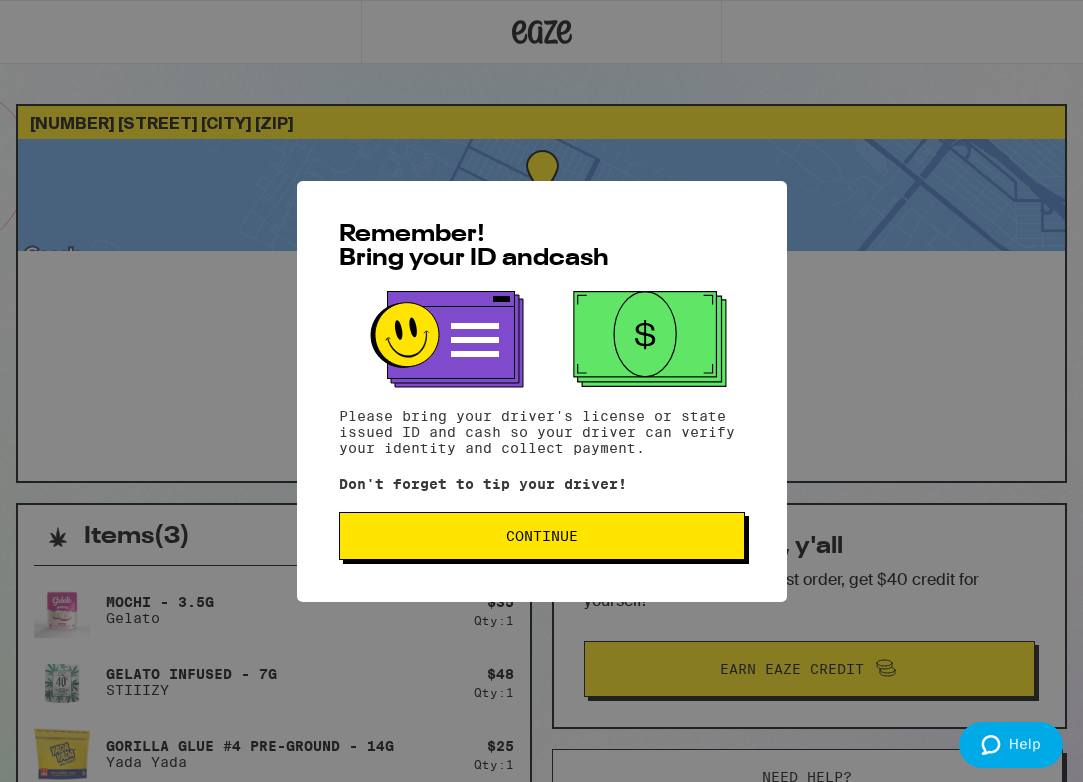 click on "Continue" at bounding box center [542, 536] 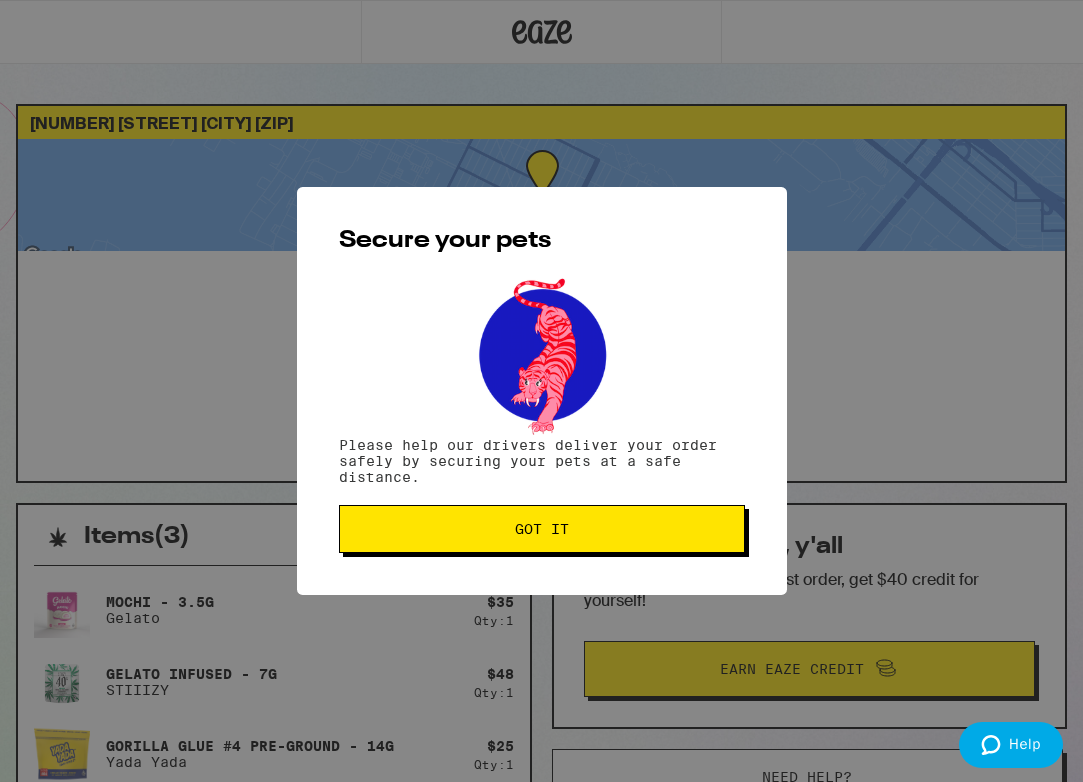 click on "Got it" at bounding box center (542, 529) 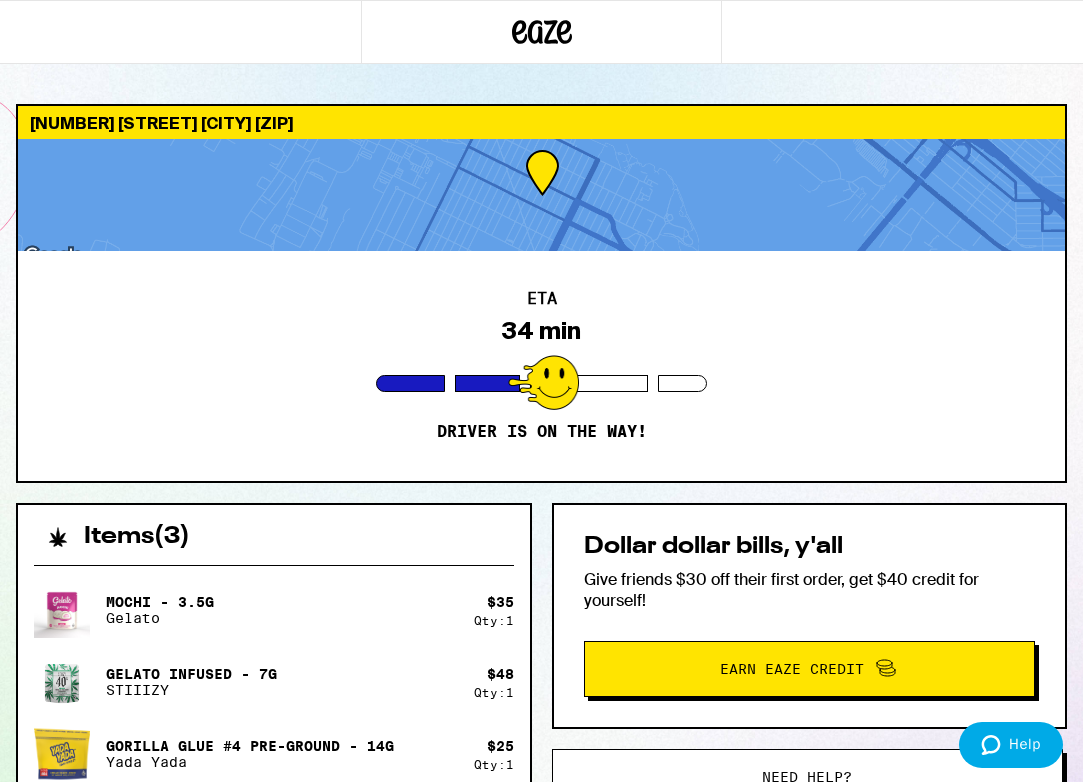 scroll, scrollTop: 150, scrollLeft: 0, axis: vertical 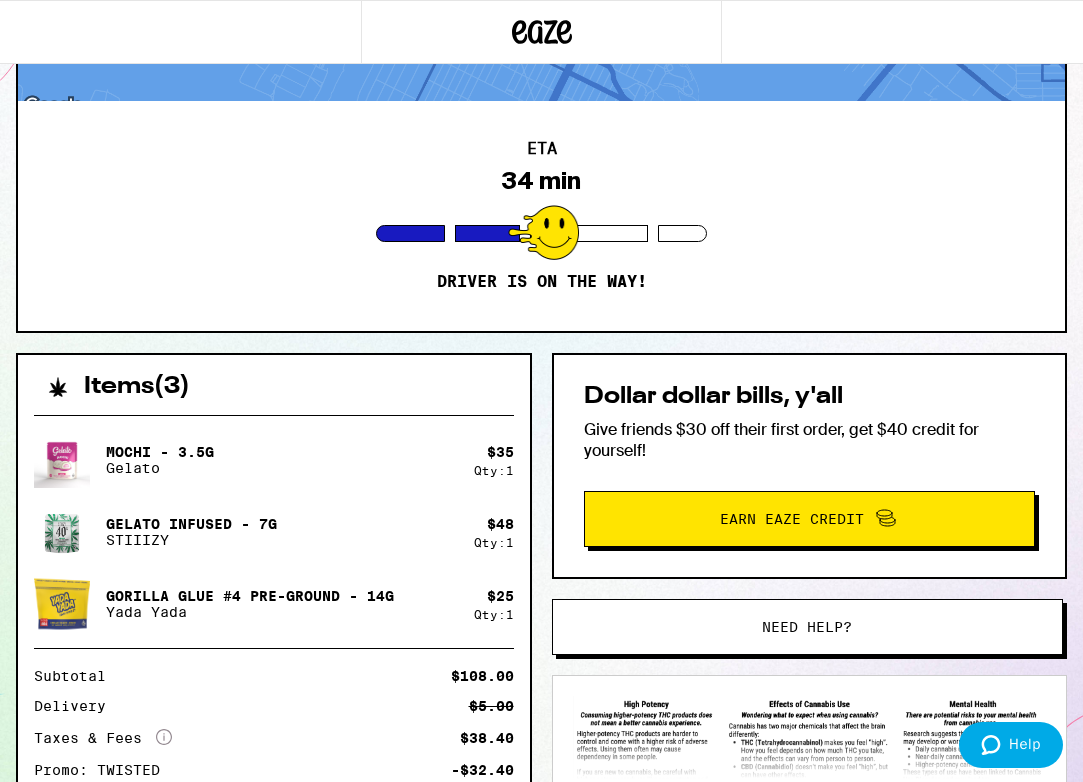 drag, startPoint x: 760, startPoint y: 419, endPoint x: 715, endPoint y: 268, distance: 157.56268 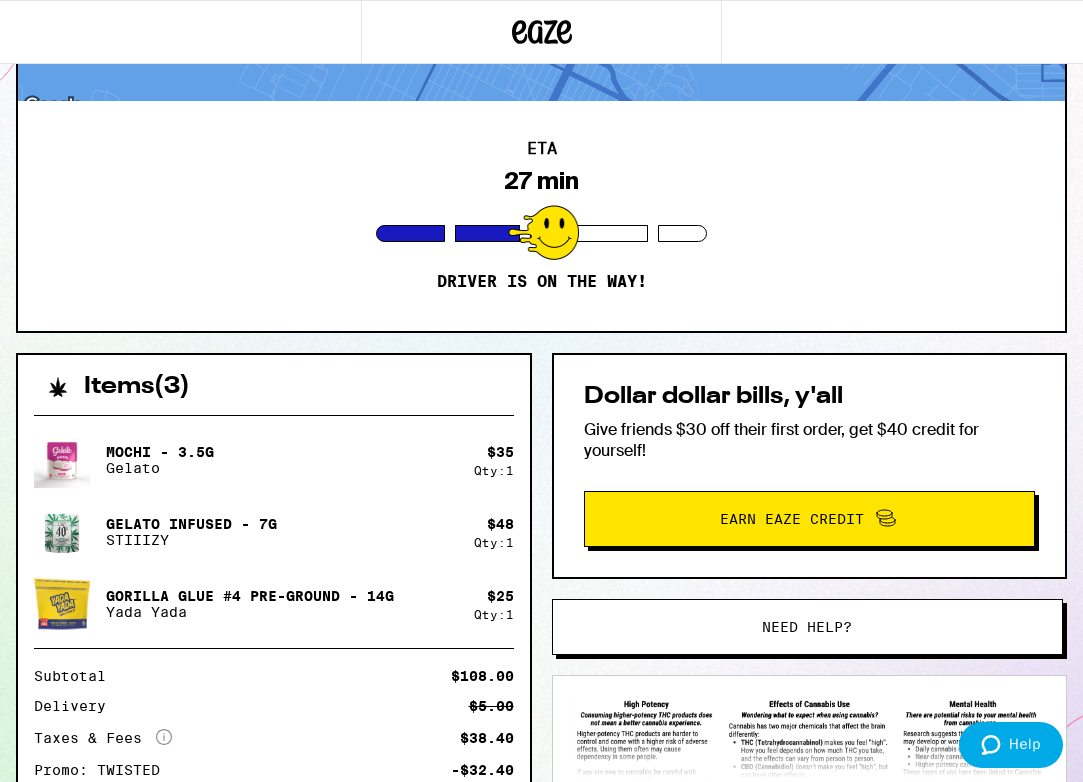 scroll, scrollTop: 0, scrollLeft: 0, axis: both 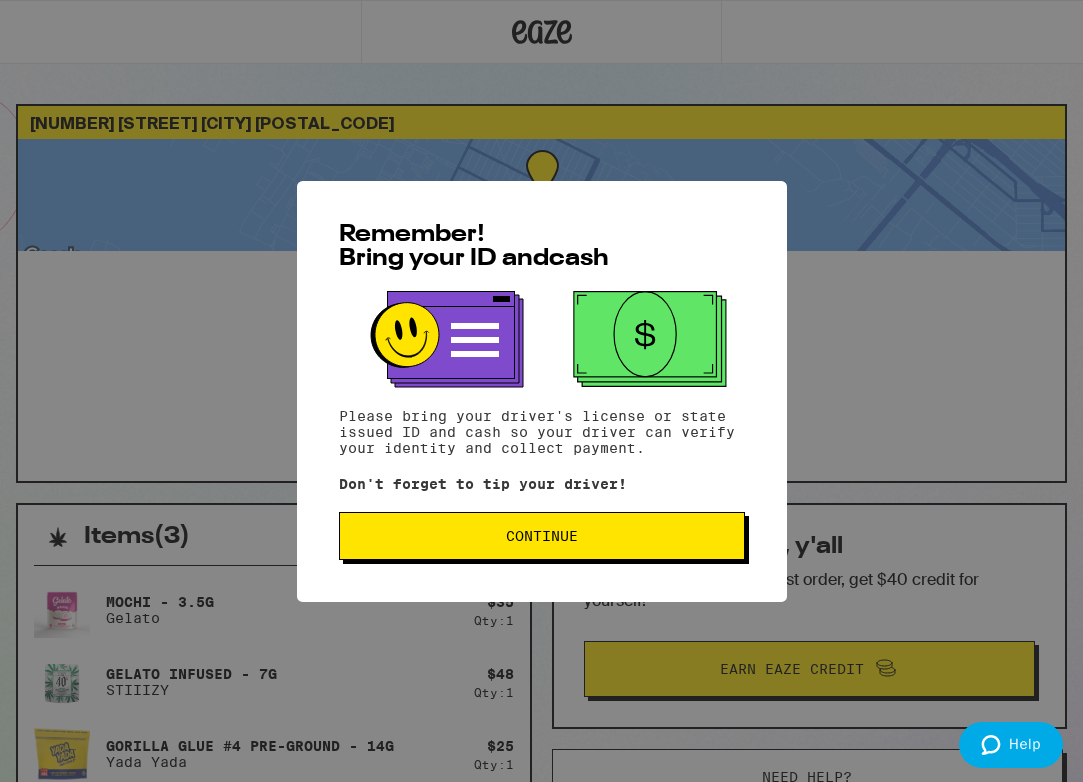 click on "Continue" at bounding box center (542, 536) 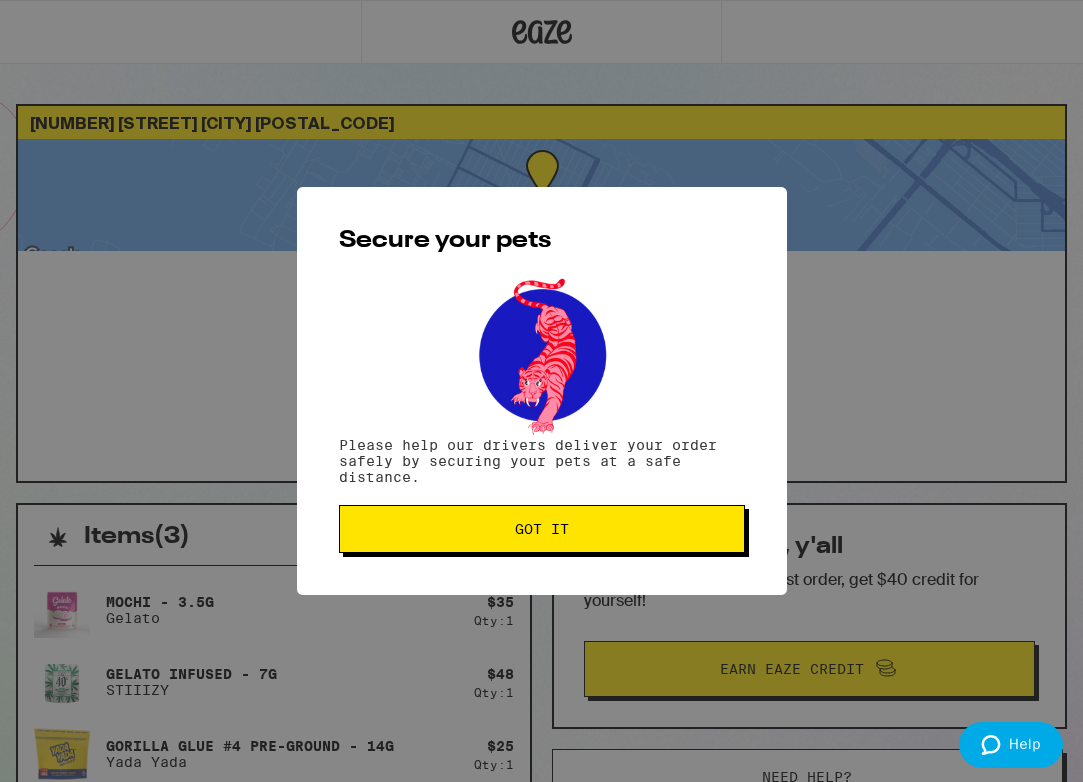 click on "Got it" at bounding box center (542, 529) 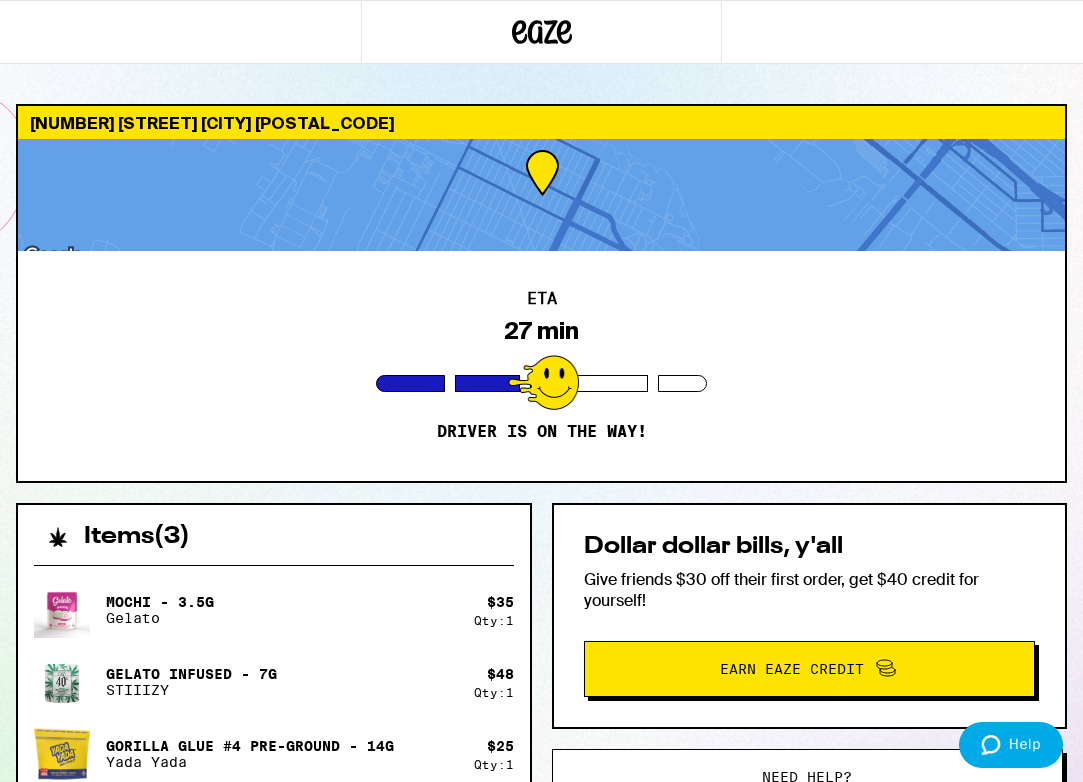 scroll, scrollTop: 0, scrollLeft: 0, axis: both 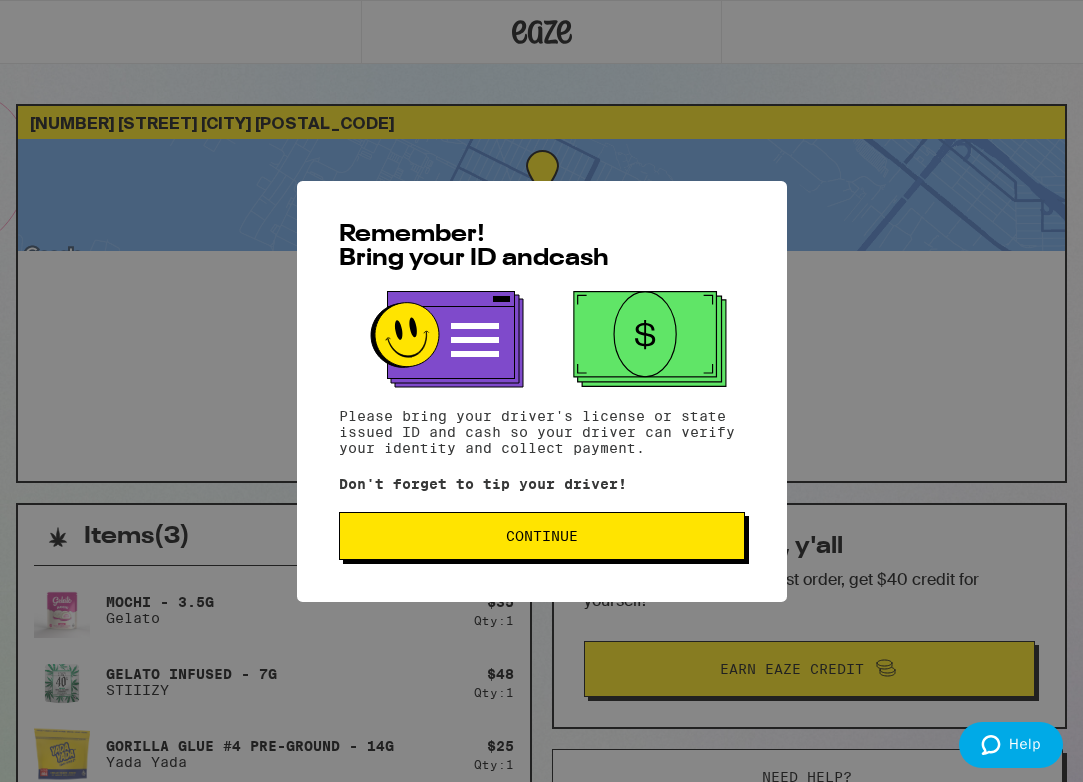 click on "Remember! Bring your ID and  cash Please bring your driver's license or state issued ID and cash so your driver can verify your identity and collect payment. Don't forget to tip your driver! Continue" at bounding box center [542, 391] 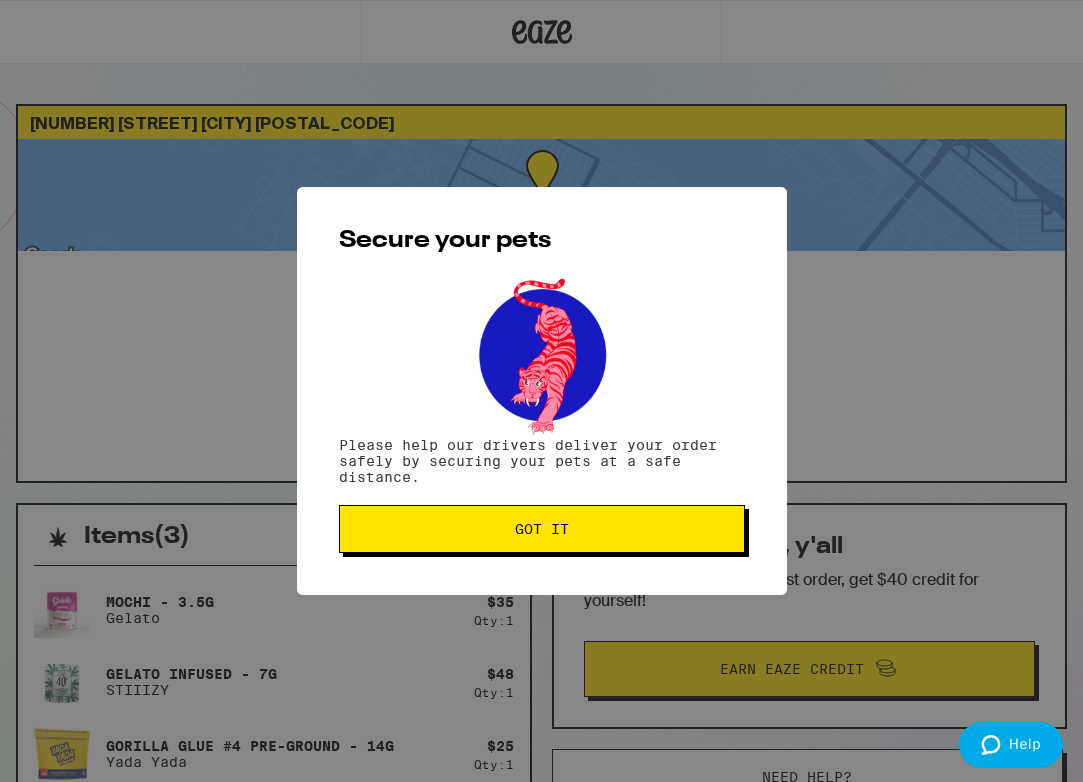 click on "Got it" at bounding box center (542, 529) 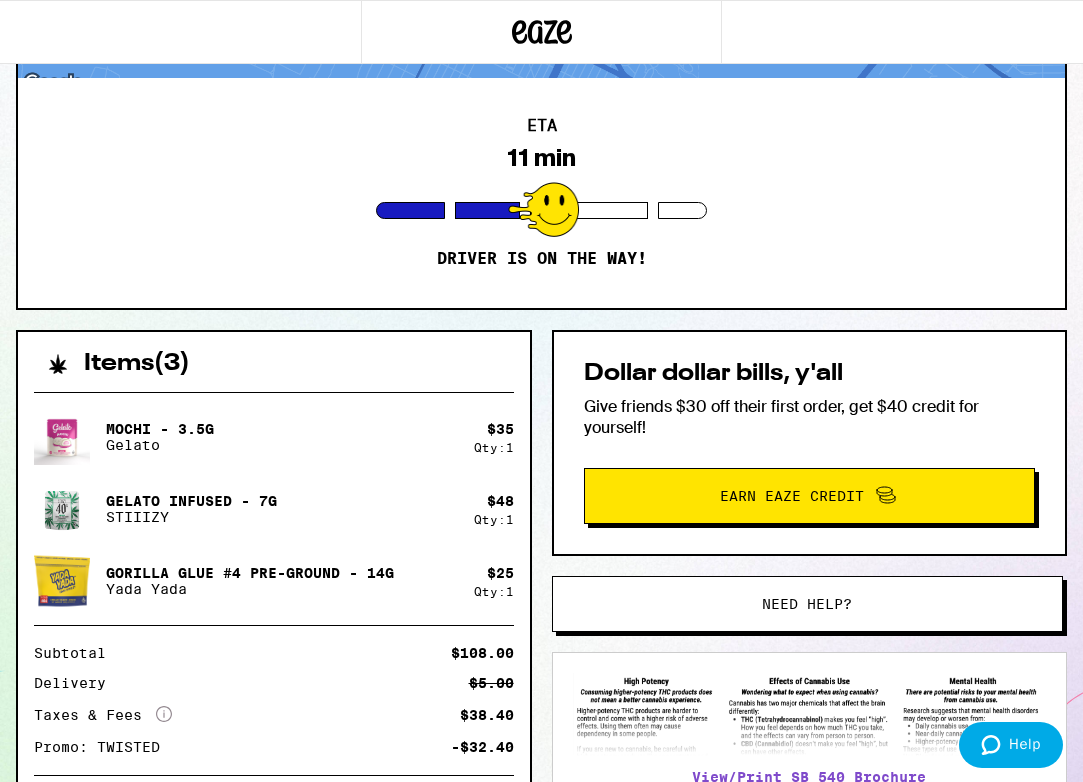 scroll, scrollTop: 184, scrollLeft: 0, axis: vertical 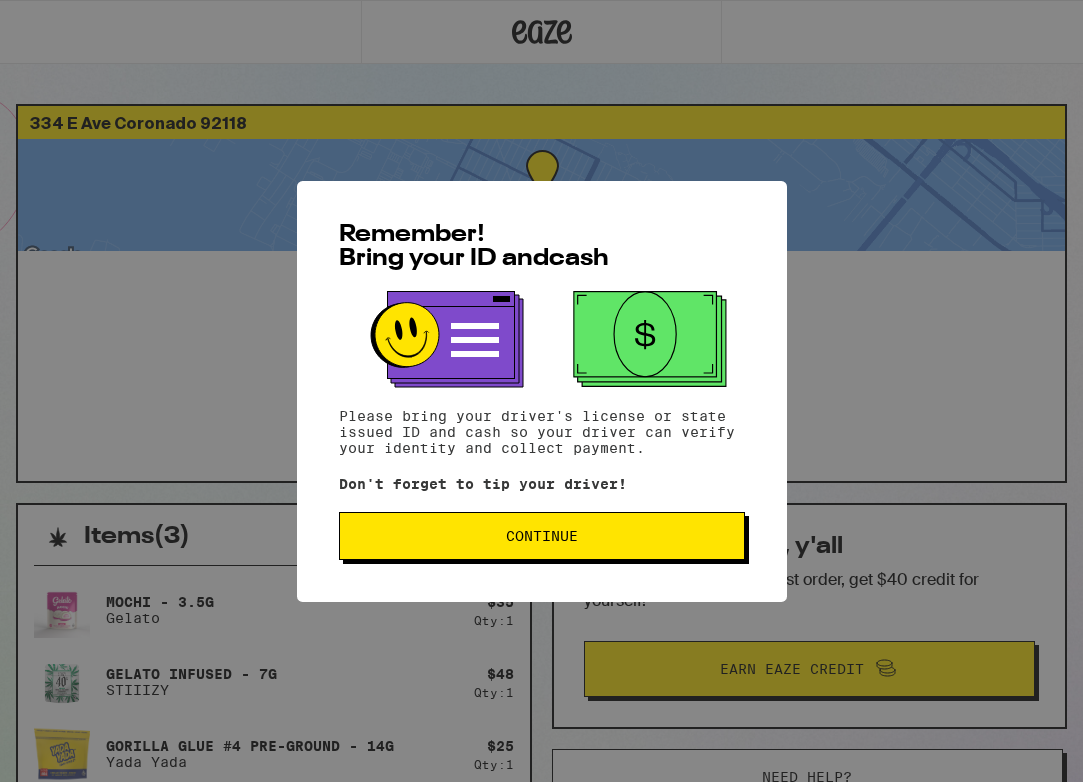 click on "Continue" at bounding box center (542, 536) 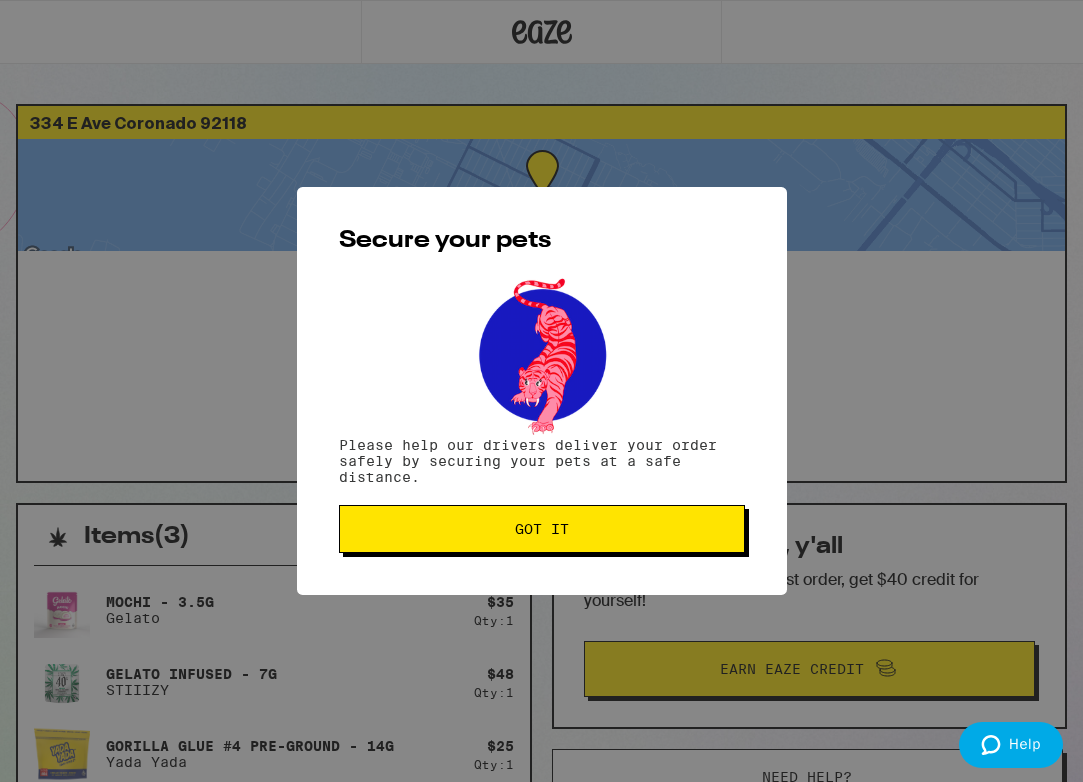 click on "Got it" at bounding box center [542, 529] 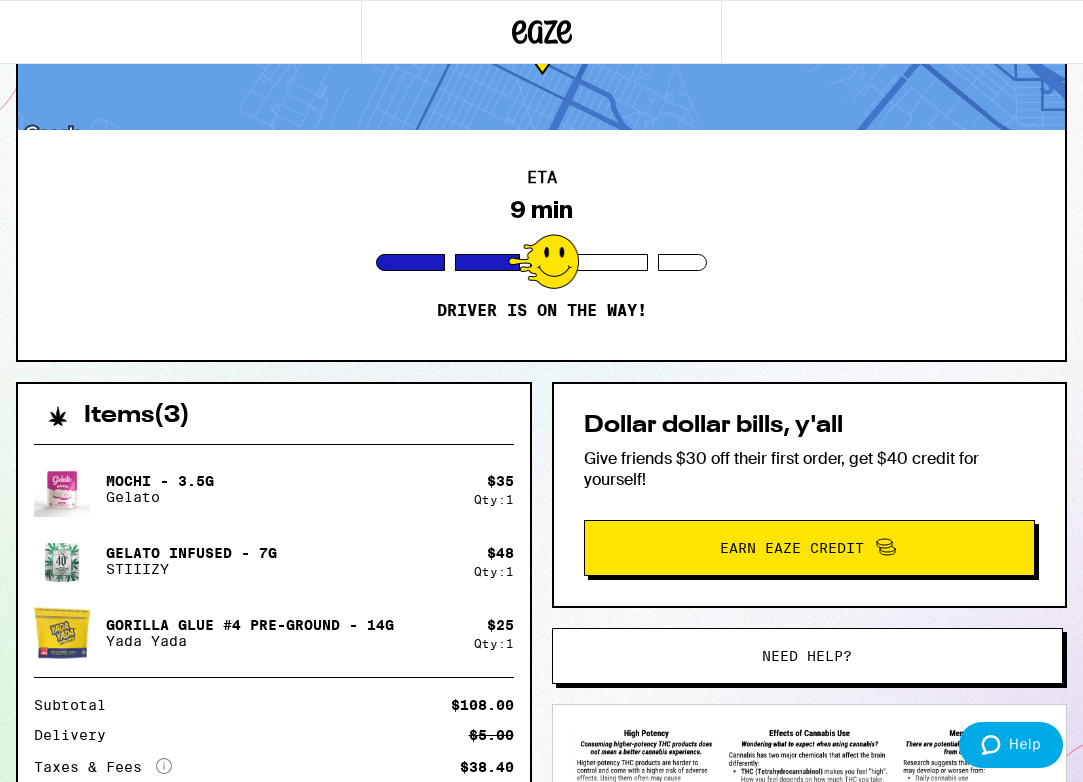 scroll, scrollTop: 139, scrollLeft: 0, axis: vertical 